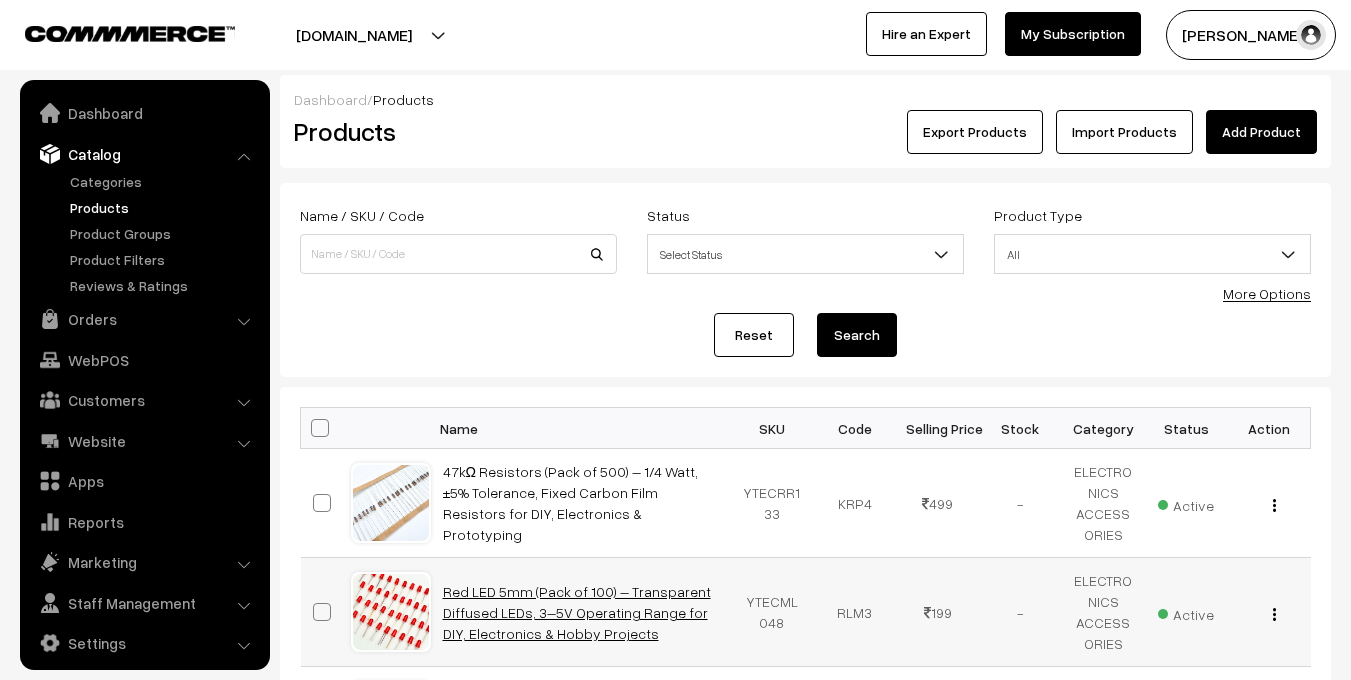 scroll, scrollTop: 280, scrollLeft: 0, axis: vertical 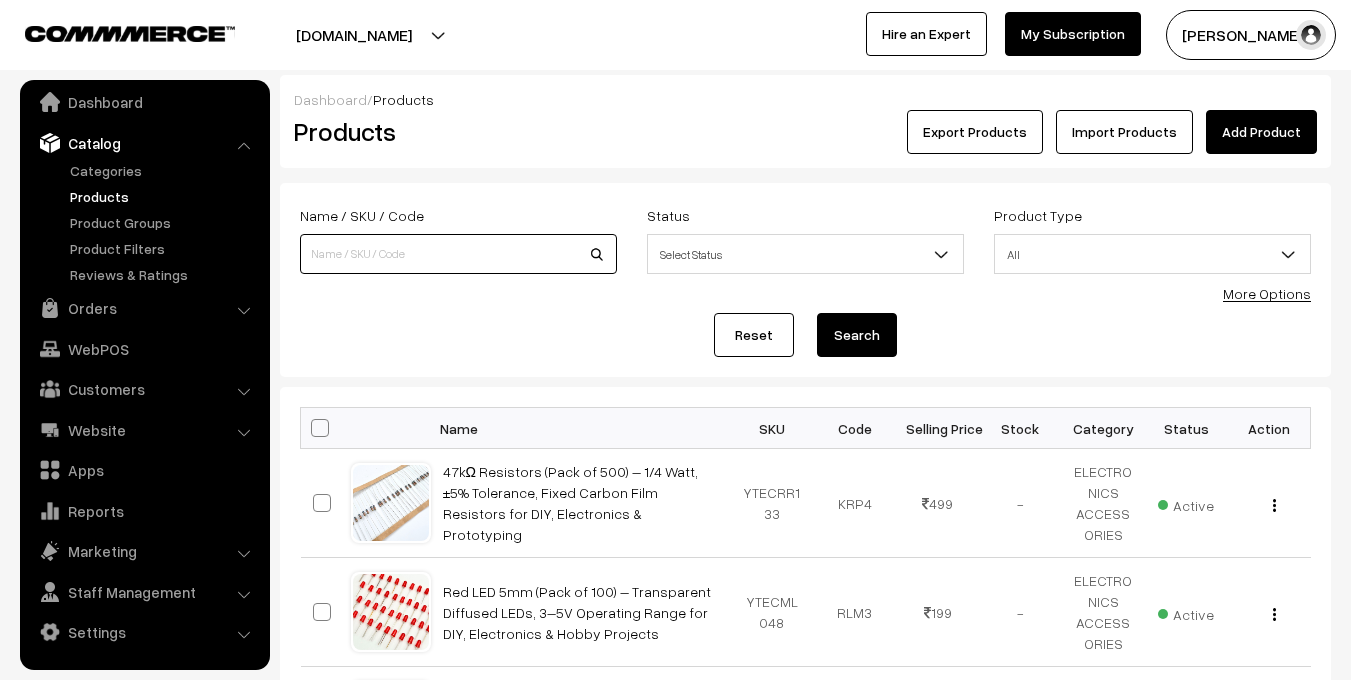 click at bounding box center [458, 254] 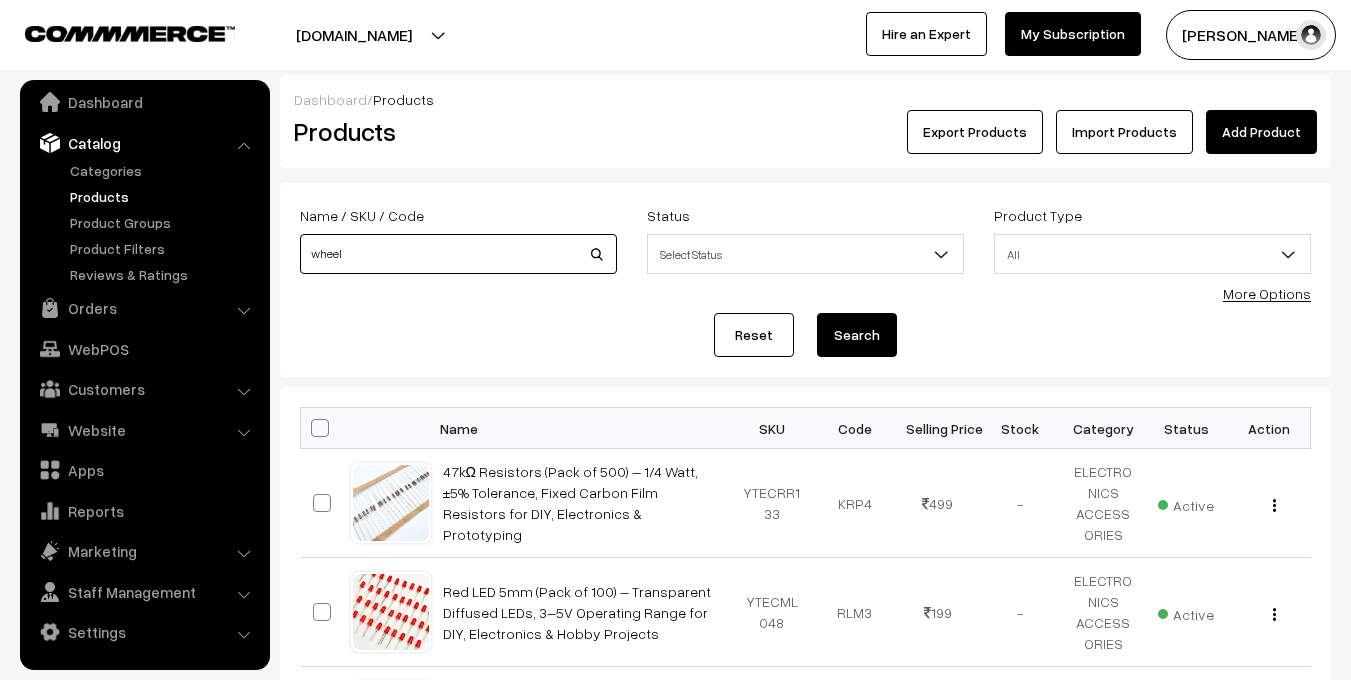 type on "wheel" 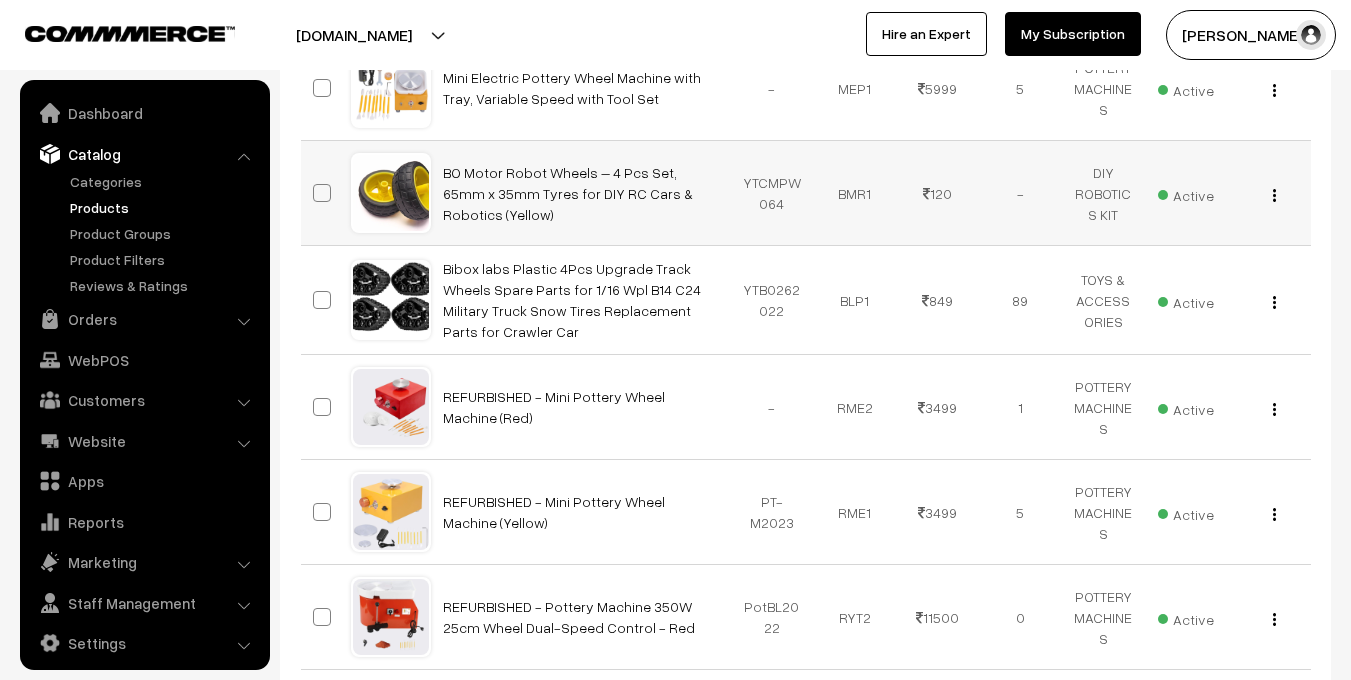 scroll, scrollTop: 841, scrollLeft: 0, axis: vertical 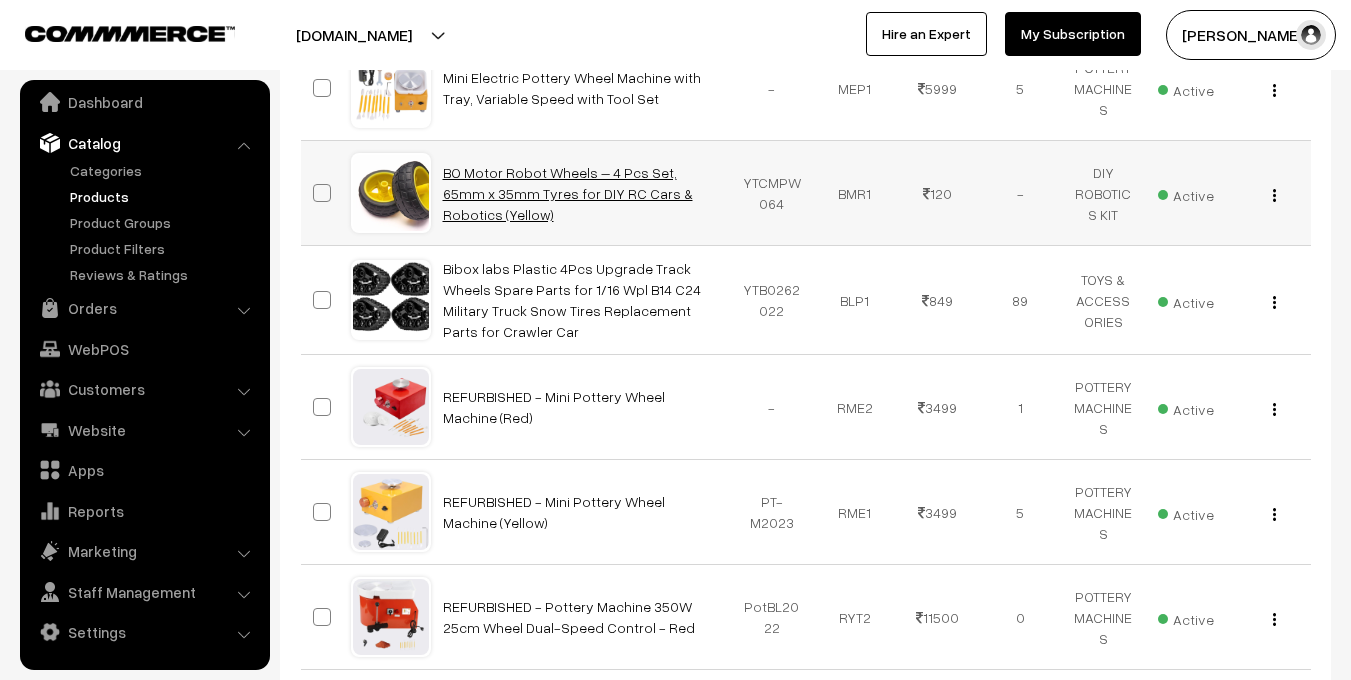 click on "BO Motor Robot Wheels – 4 Pcs Set, 65mm x 35mm Tyres for DIY RC Cars & Robotics (Yellow)" at bounding box center (568, 193) 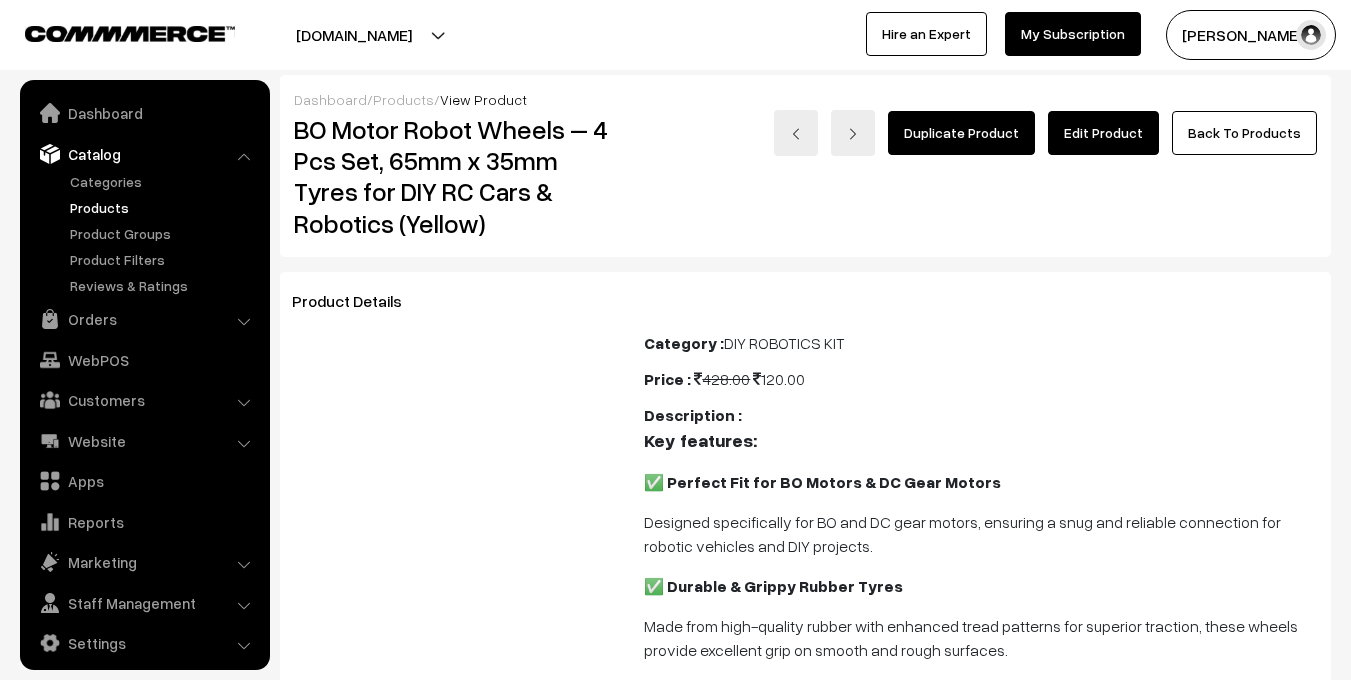 scroll, scrollTop: 0, scrollLeft: 0, axis: both 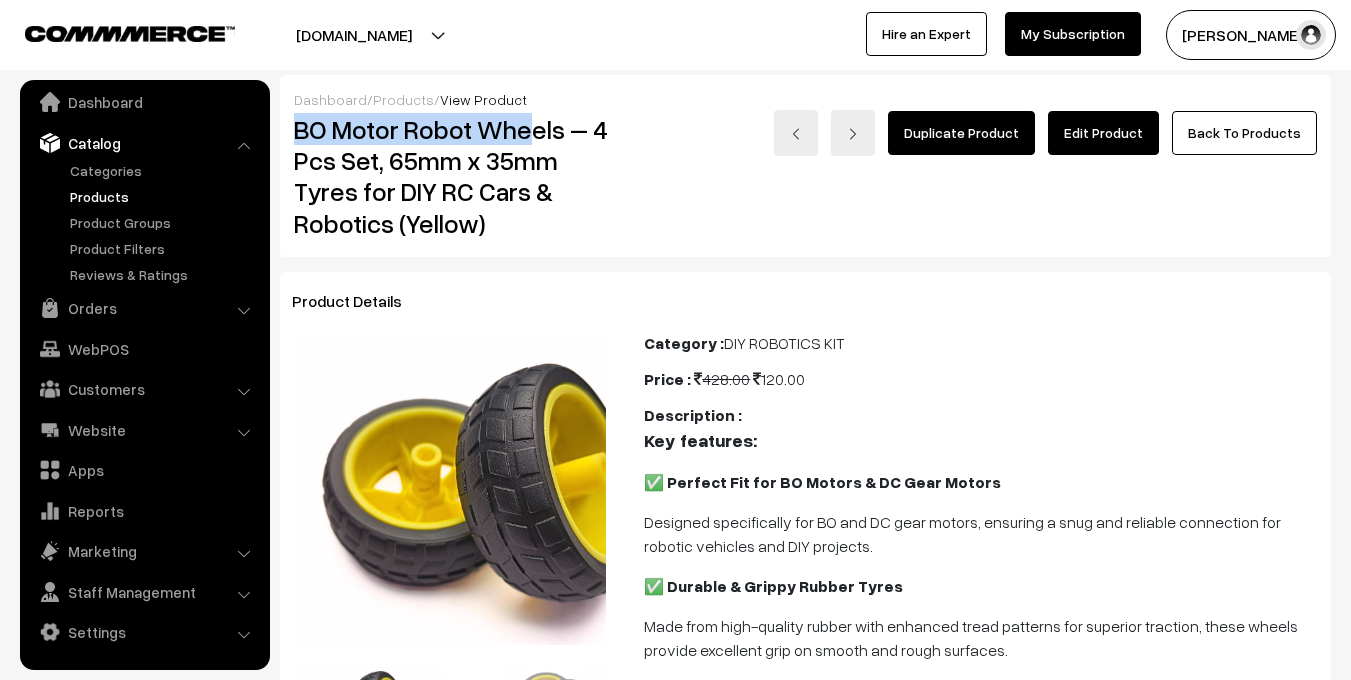 drag, startPoint x: 296, startPoint y: 131, endPoint x: 531, endPoint y: 128, distance: 235.01915 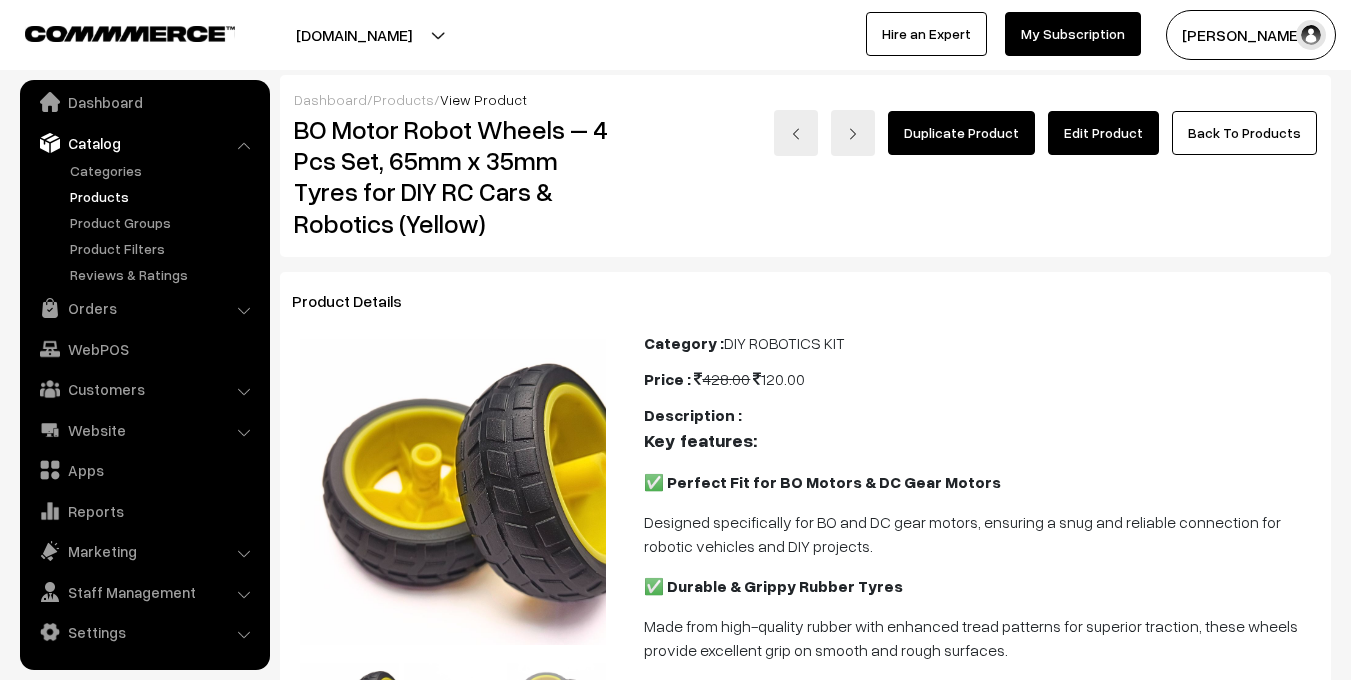 click on "BO Motor Robot Wheels – 4 Pcs Set, 65mm x 35mm Tyres for DIY RC Cars & Robotics (Yellow)" at bounding box center [454, 176] 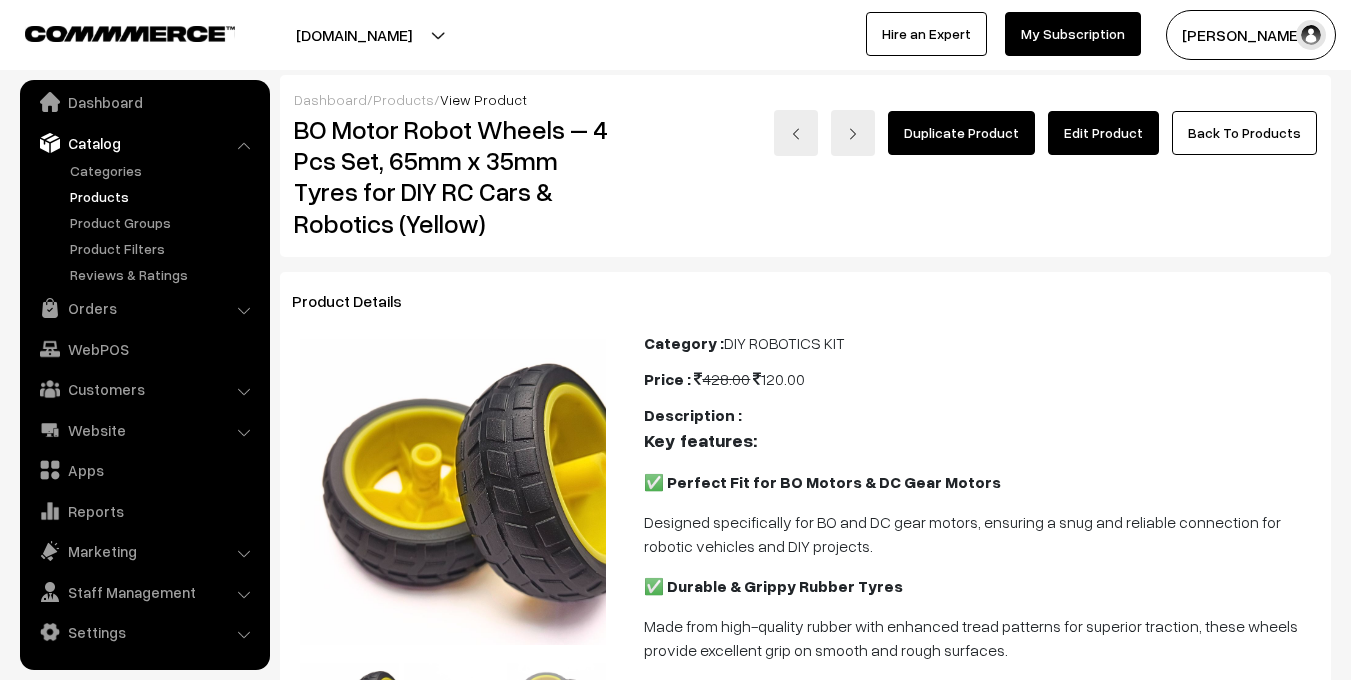 click on "Edit Product" at bounding box center (1103, 133) 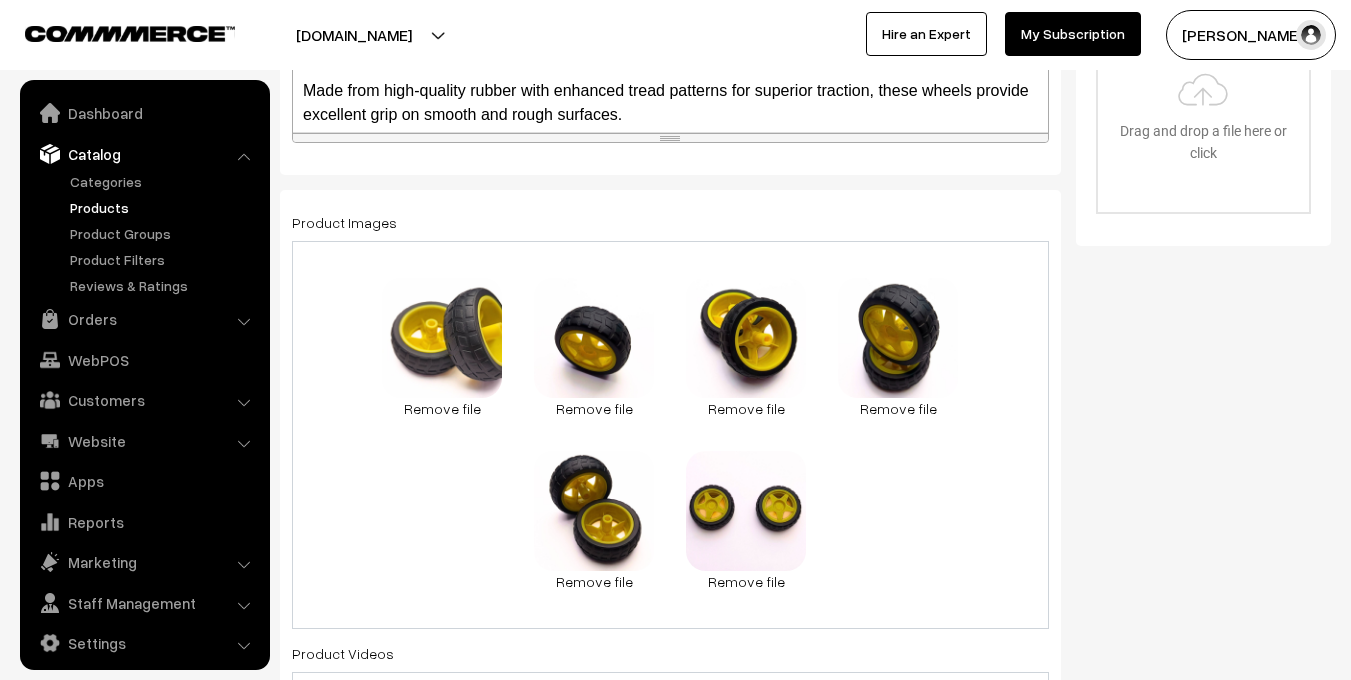 scroll, scrollTop: 641, scrollLeft: 0, axis: vertical 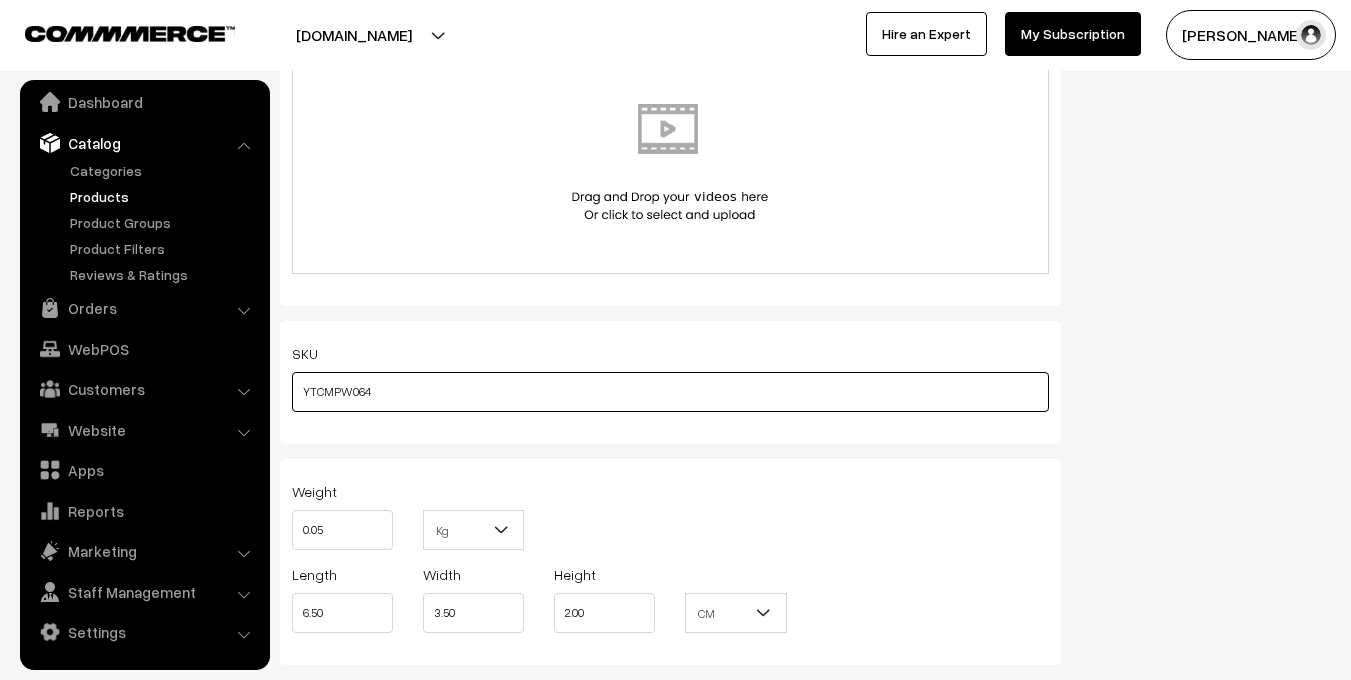 drag, startPoint x: 408, startPoint y: 401, endPoint x: 281, endPoint y: 397, distance: 127.06297 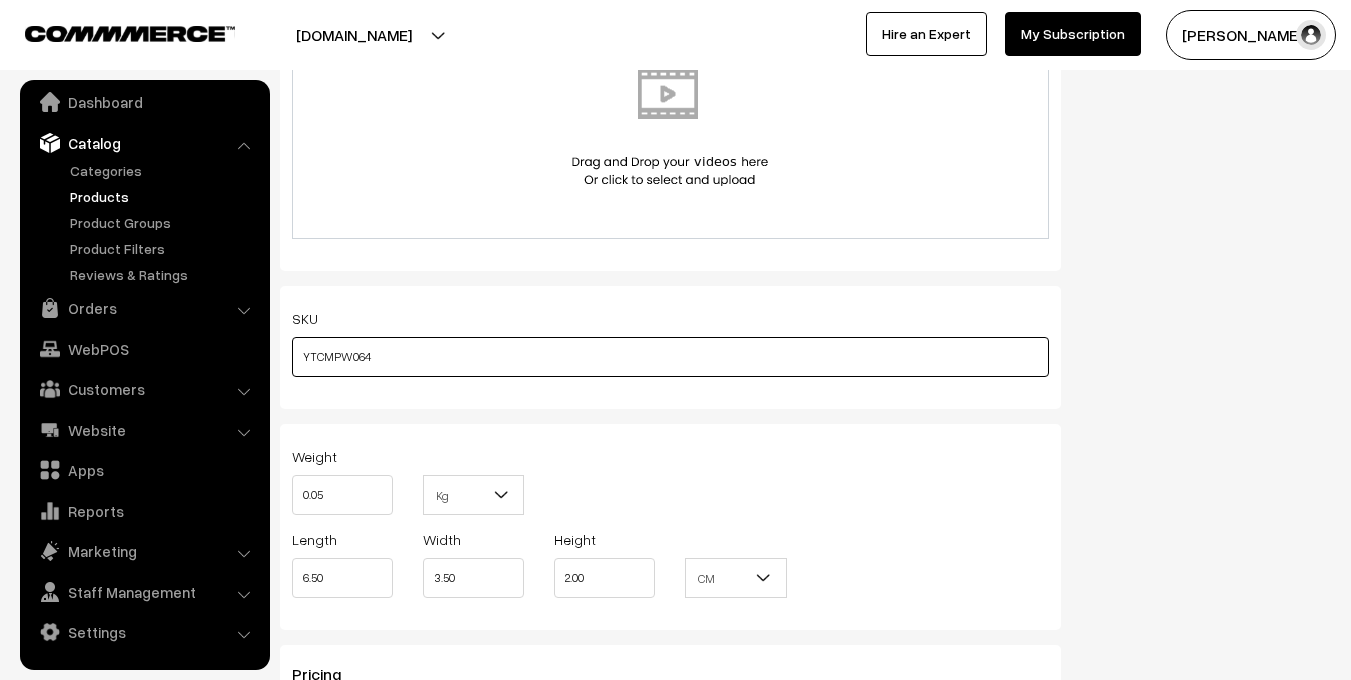 scroll, scrollTop: 1354, scrollLeft: 0, axis: vertical 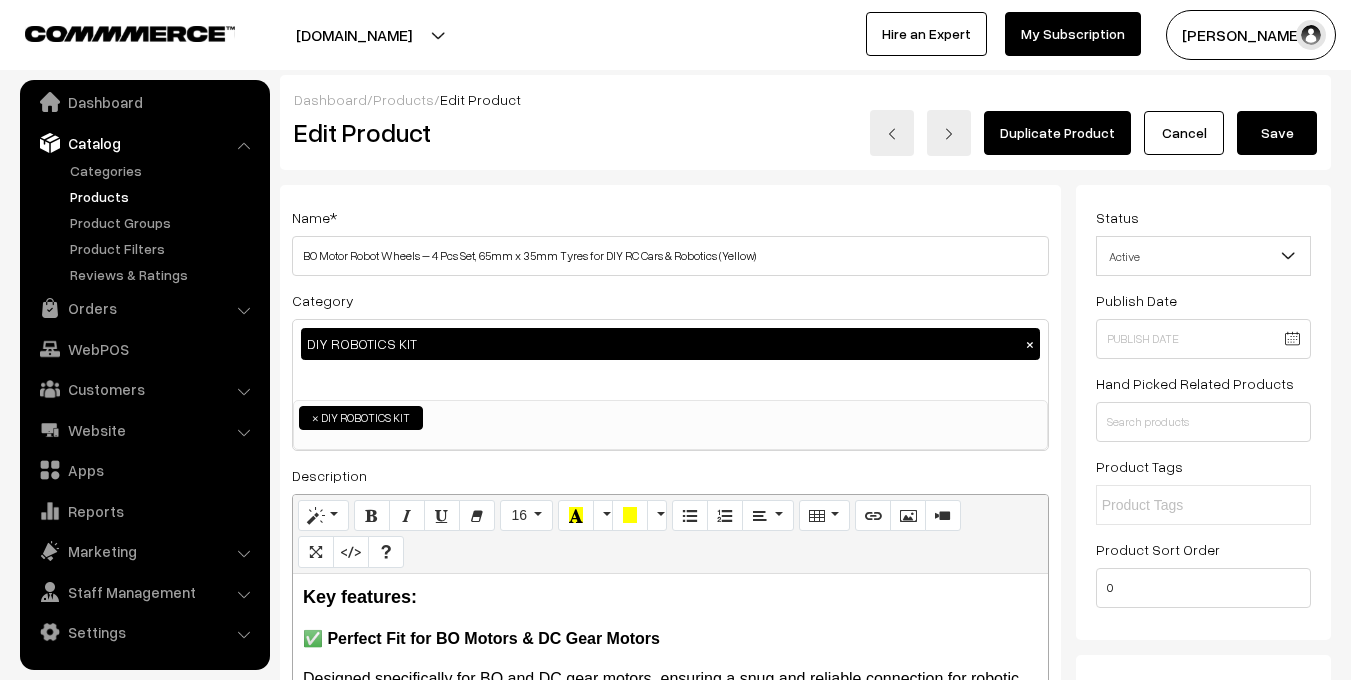click on "Save" at bounding box center [1277, 133] 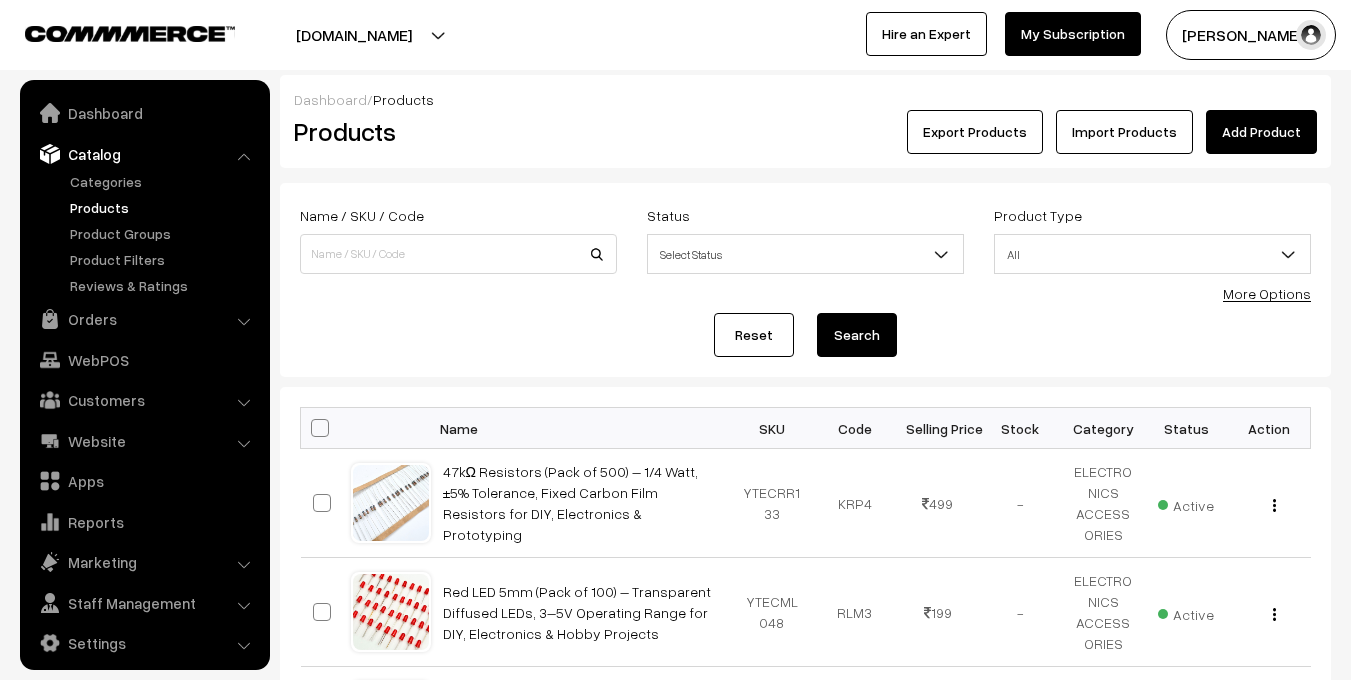 click at bounding box center (464, 1583) 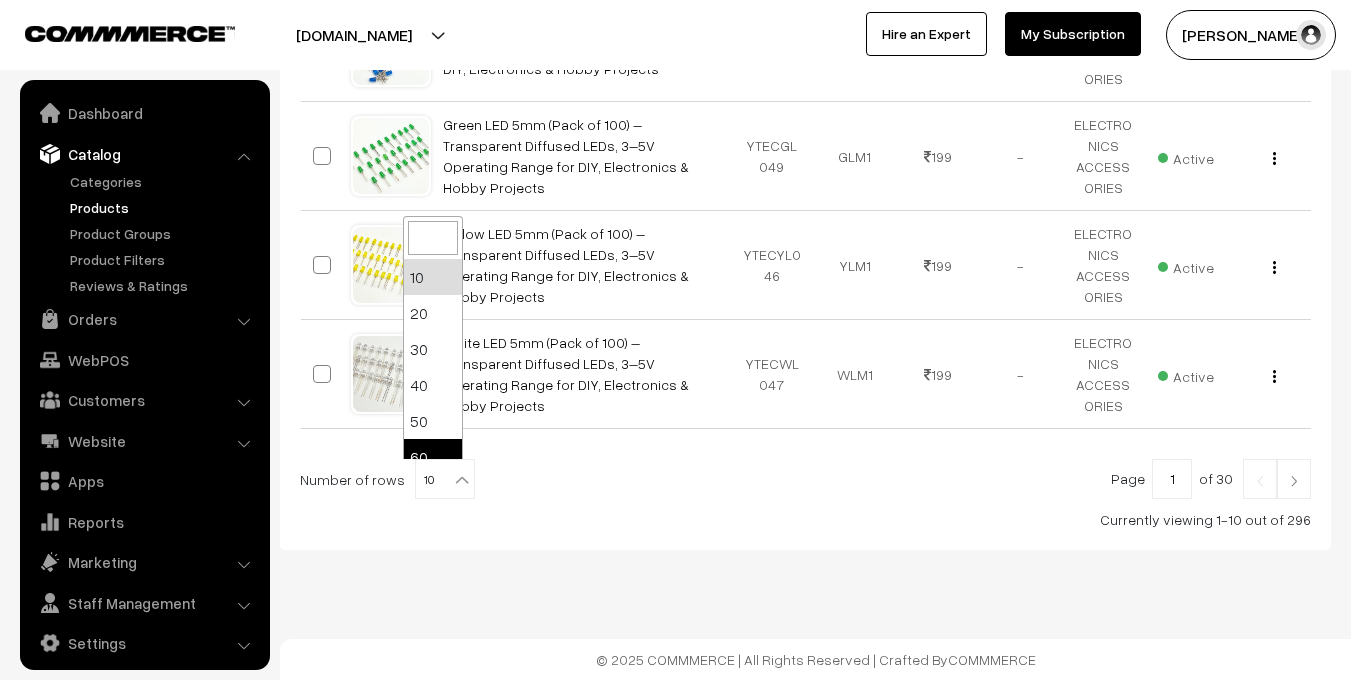 scroll, scrollTop: 1110, scrollLeft: 0, axis: vertical 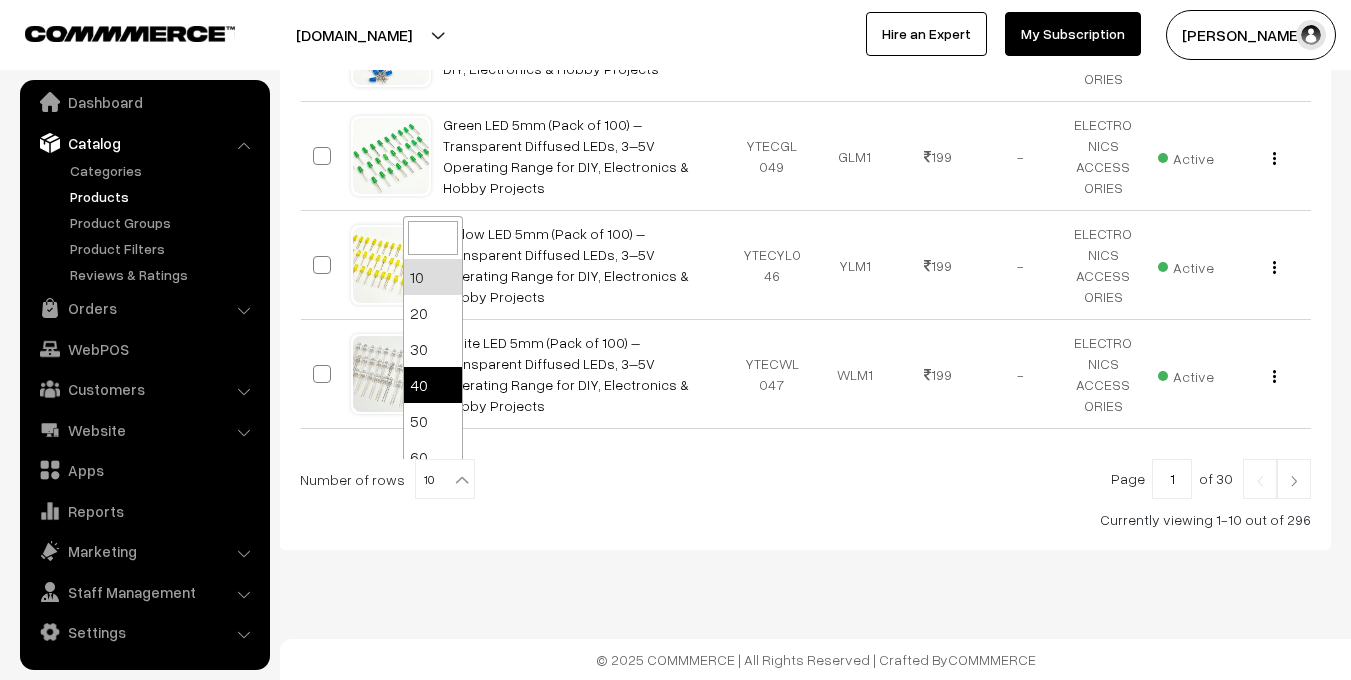 select on "40" 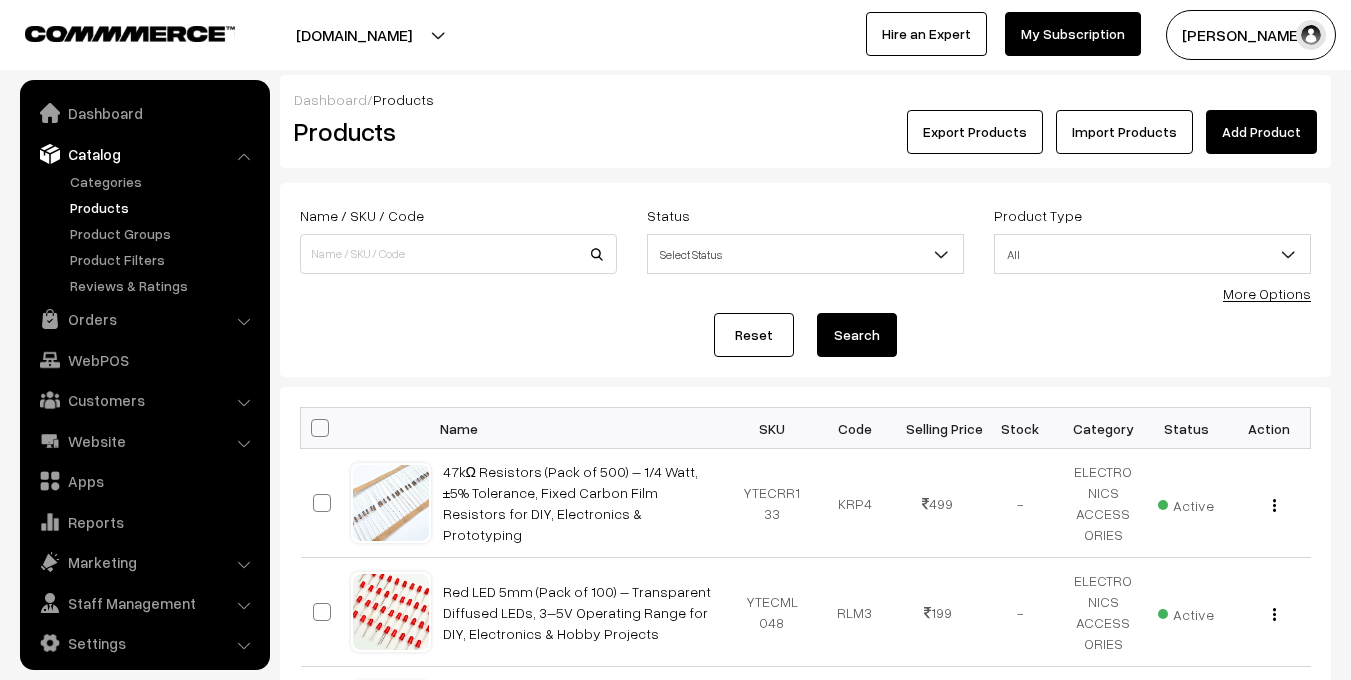 scroll, scrollTop: 1503, scrollLeft: 0, axis: vertical 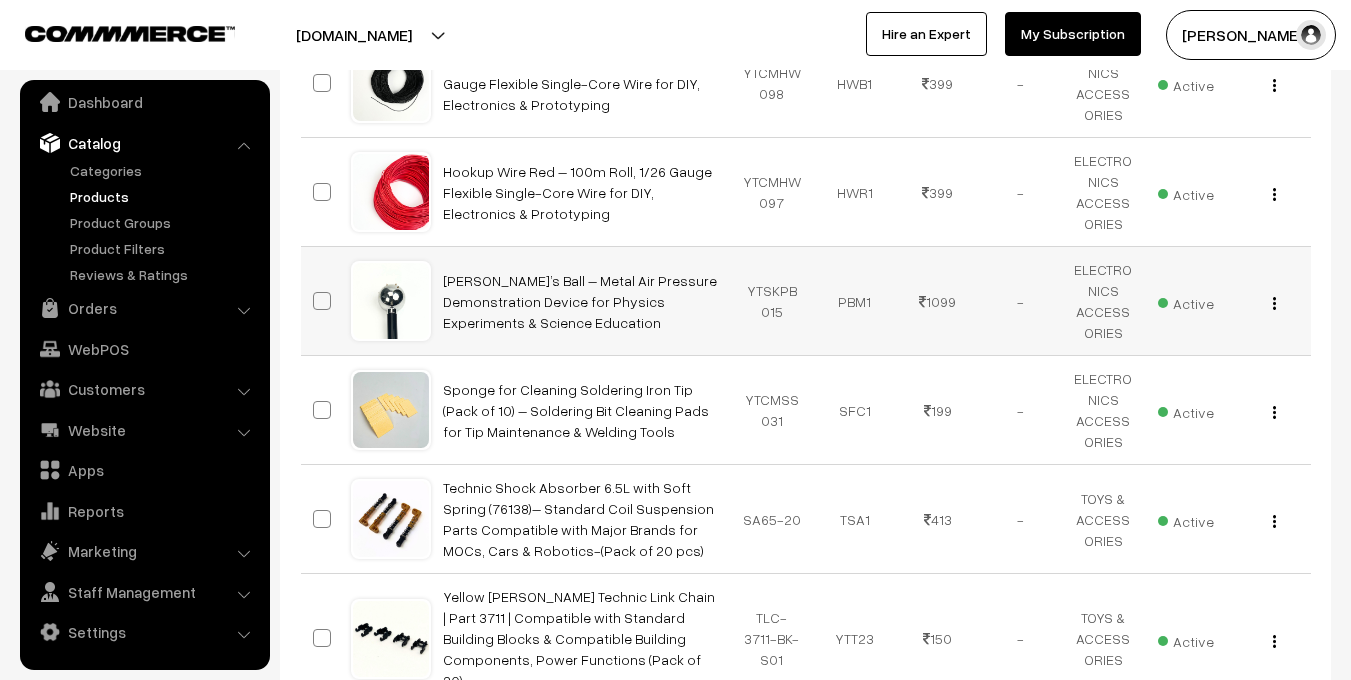 click on "[PERSON_NAME]’s Ball – Metal Air Pressure Demonstration Device for Physics Experiments & Science Education" at bounding box center [581, 301] 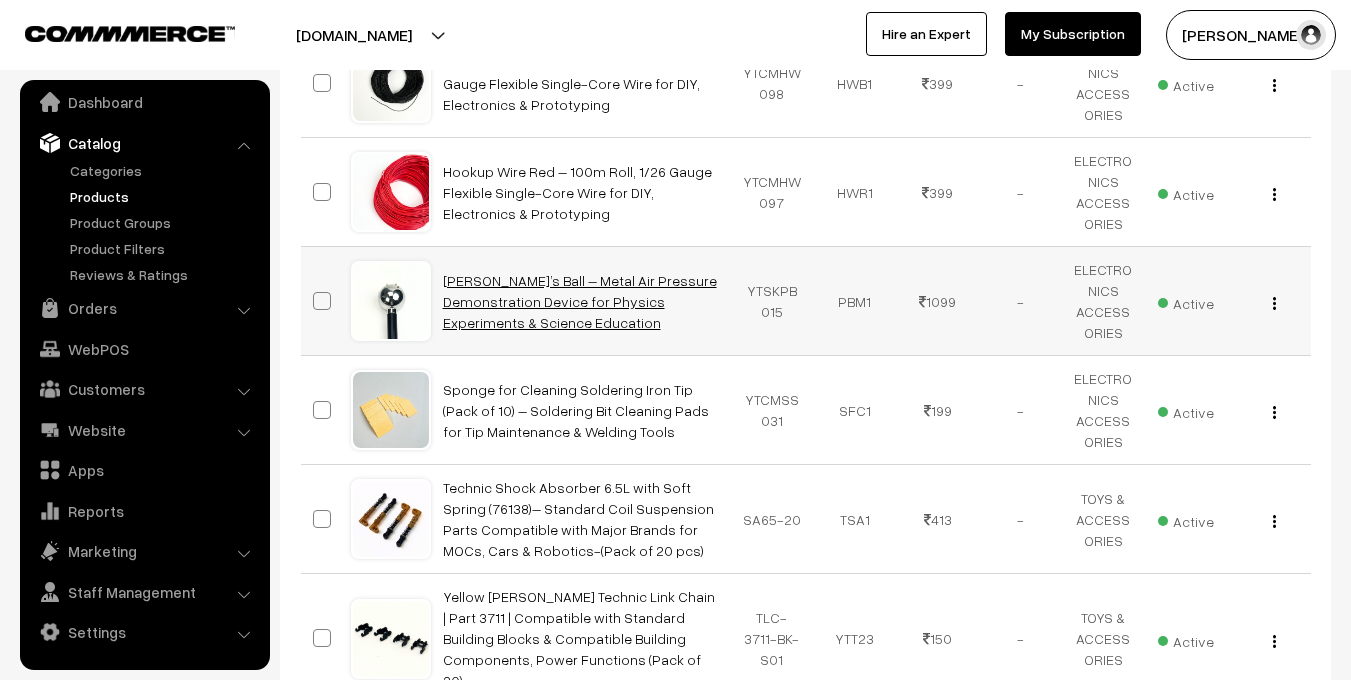 click on "Pascal’s Ball – Metal Air Pressure Demonstration Device for Physics Experiments & Science Education" at bounding box center [580, 301] 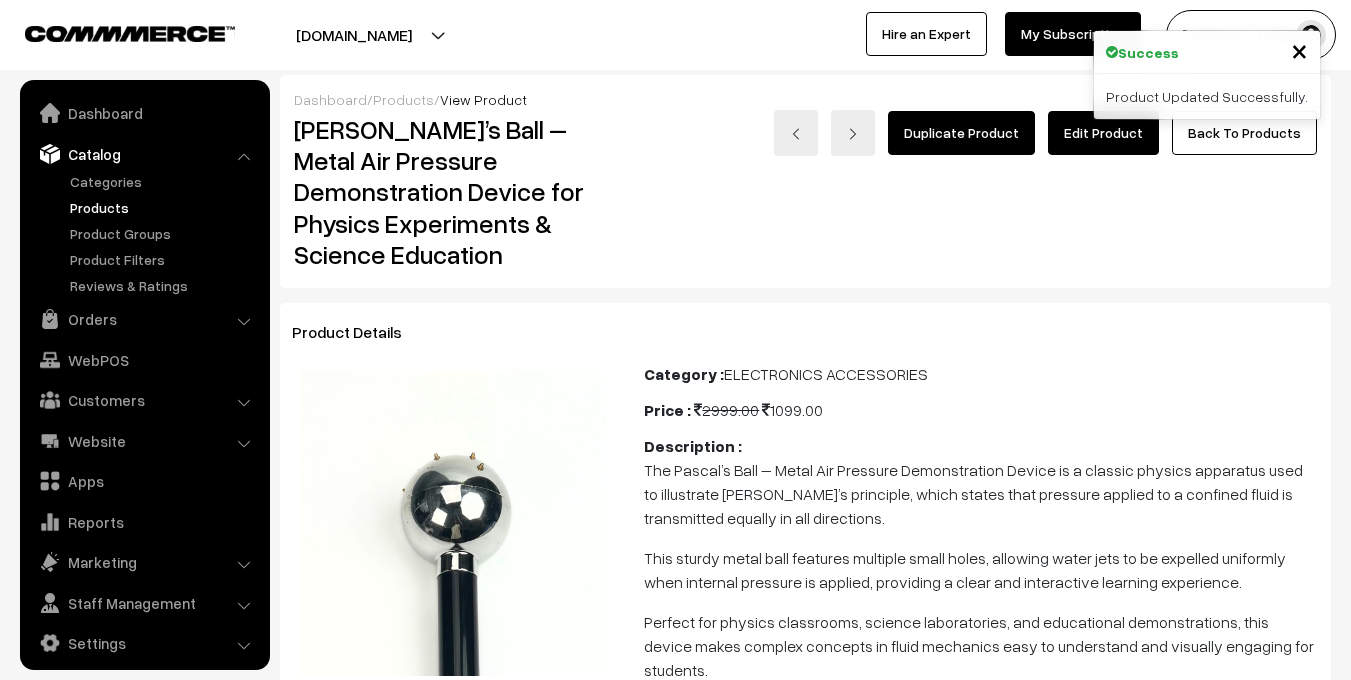scroll, scrollTop: 0, scrollLeft: 0, axis: both 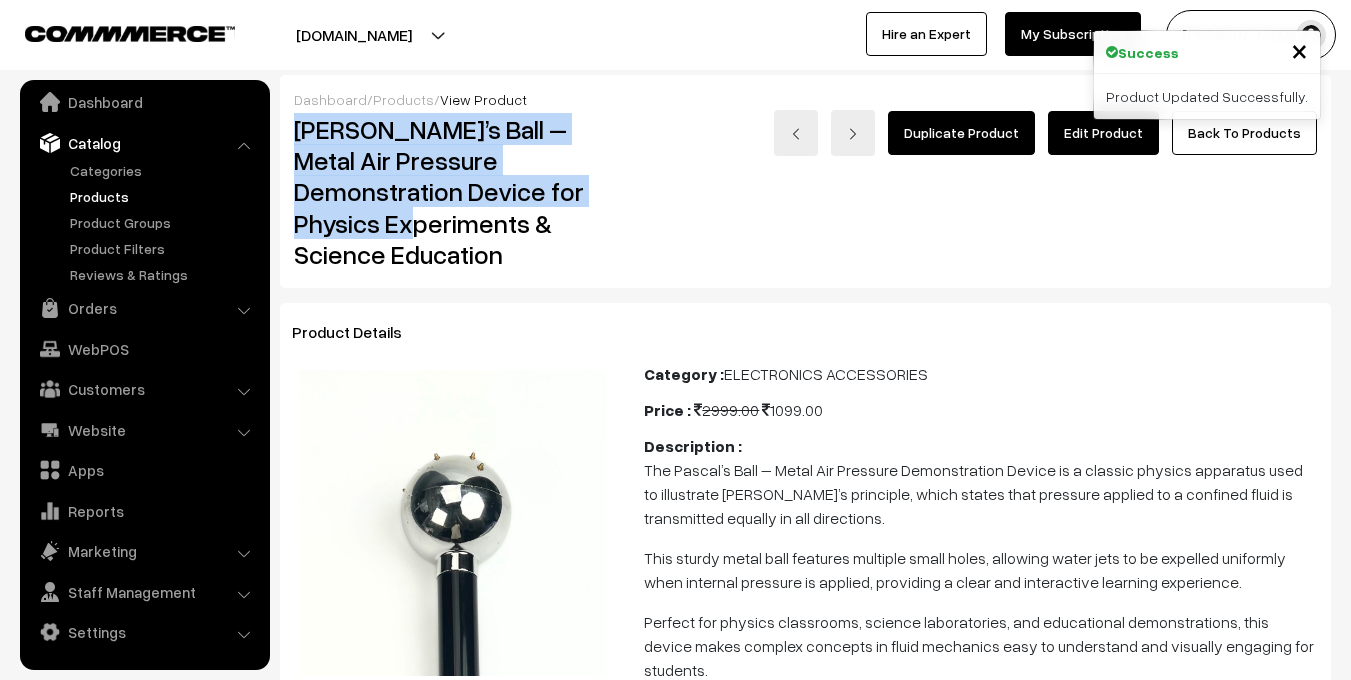 drag, startPoint x: 289, startPoint y: 128, endPoint x: 413, endPoint y: 211, distance: 149.21461 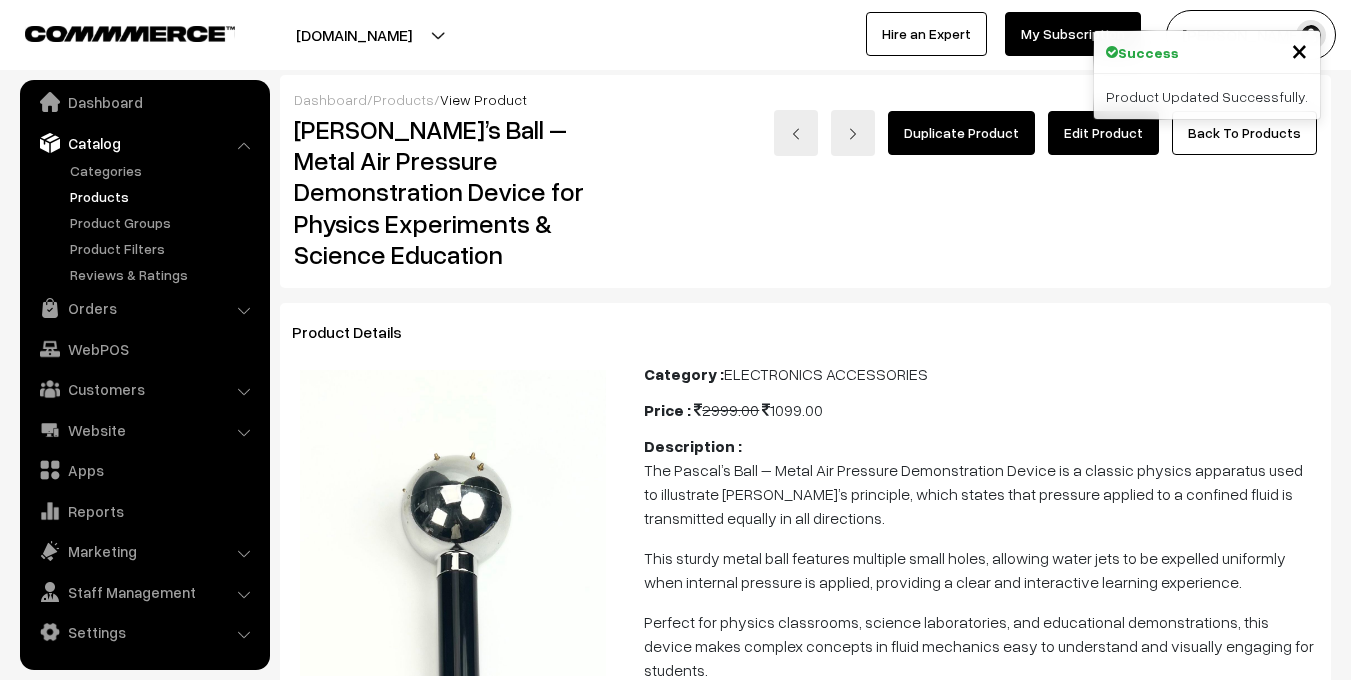 click on "[PERSON_NAME]’s Ball – Metal Air Pressure Demonstration Device for Physics Experiments & Science Education" at bounding box center [454, 192] 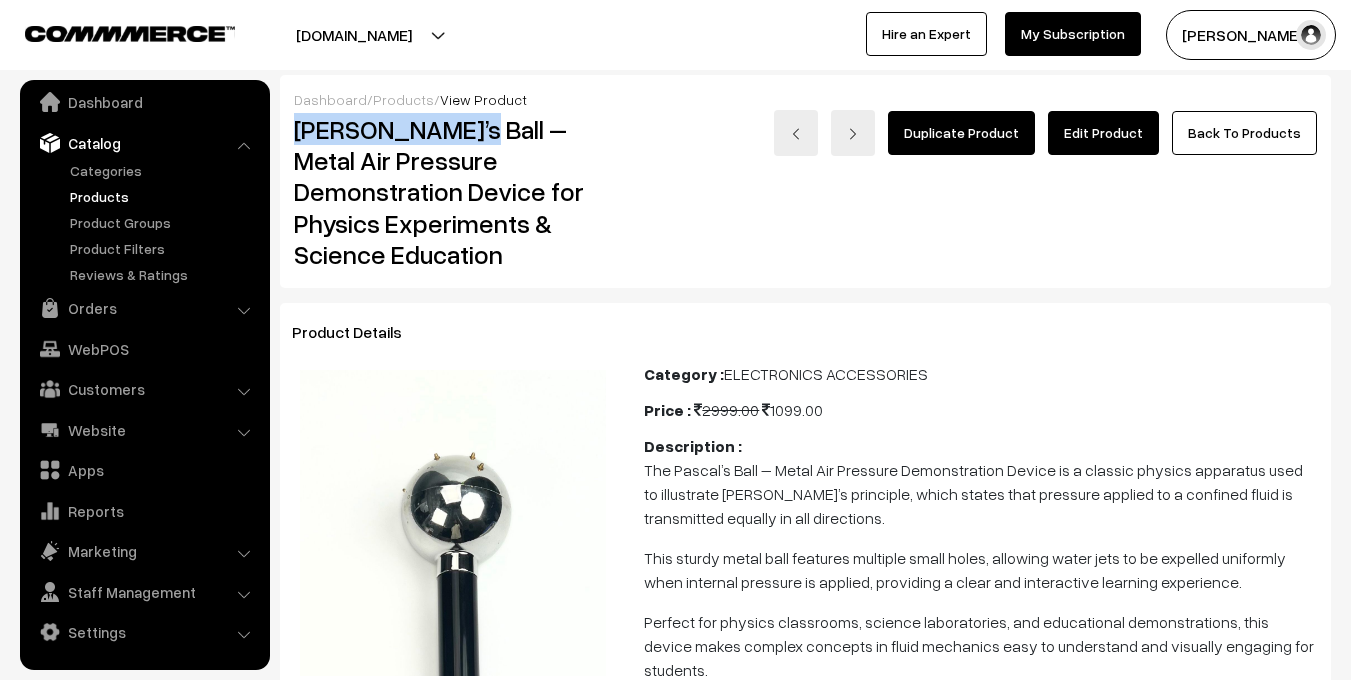 drag, startPoint x: 292, startPoint y: 120, endPoint x: 452, endPoint y: 134, distance: 160.61133 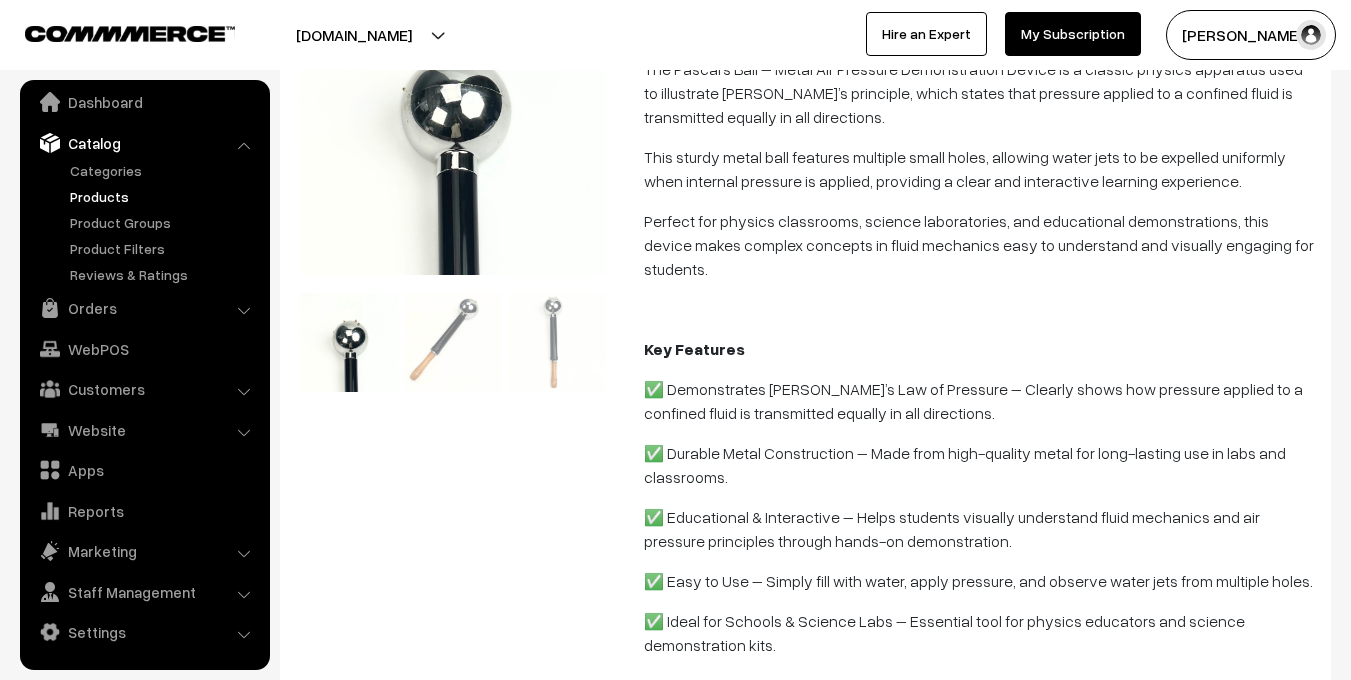 scroll, scrollTop: 0, scrollLeft: 0, axis: both 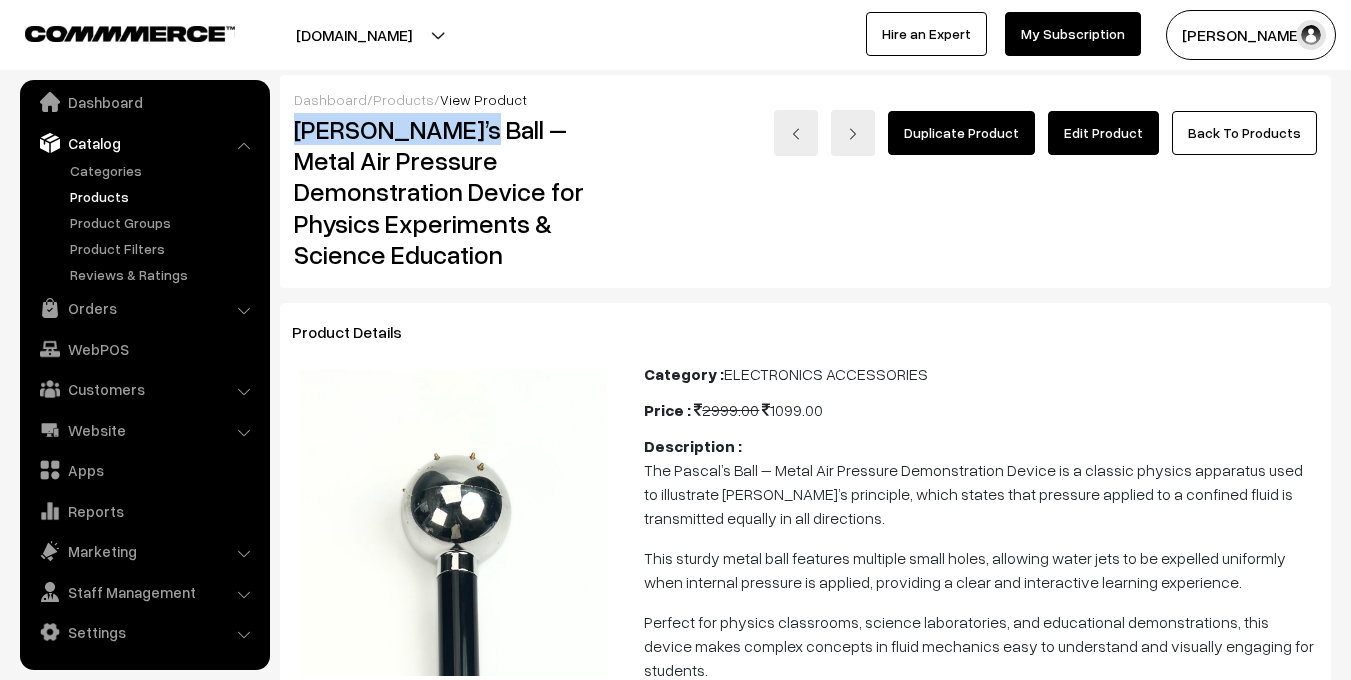 click on "Edit Product" at bounding box center [1103, 133] 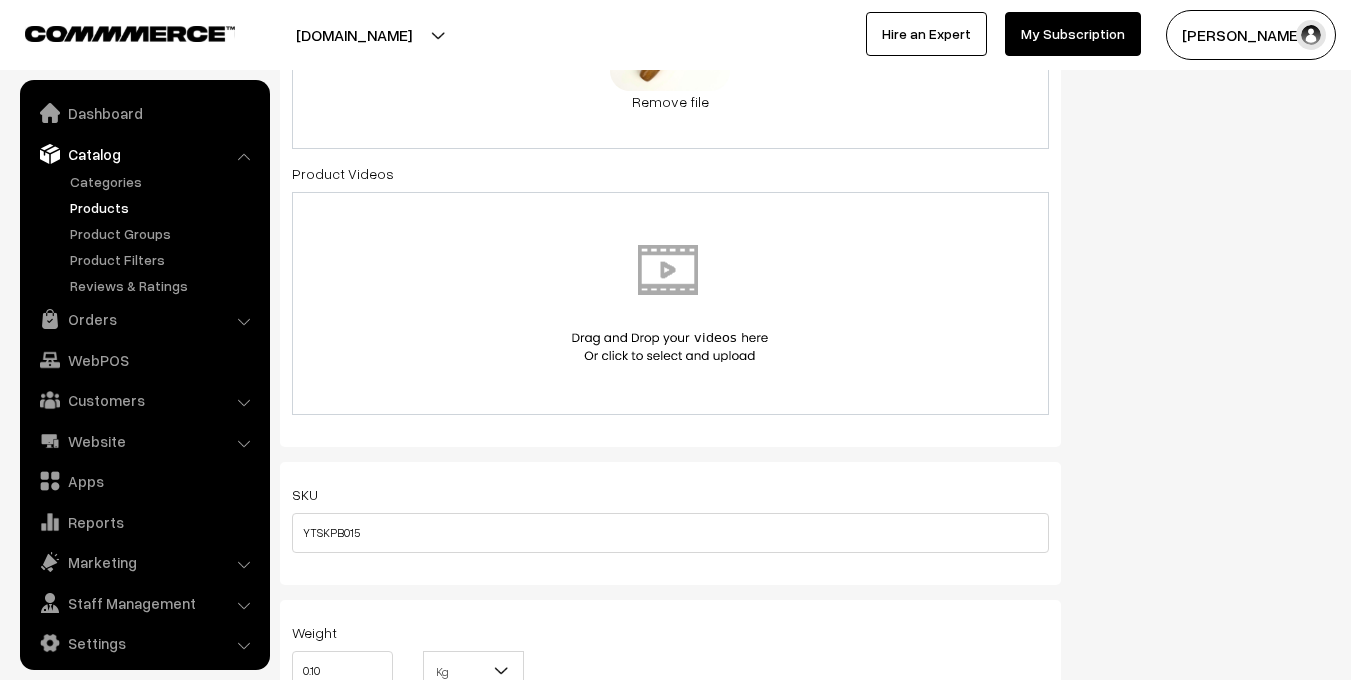 scroll, scrollTop: 1237, scrollLeft: 0, axis: vertical 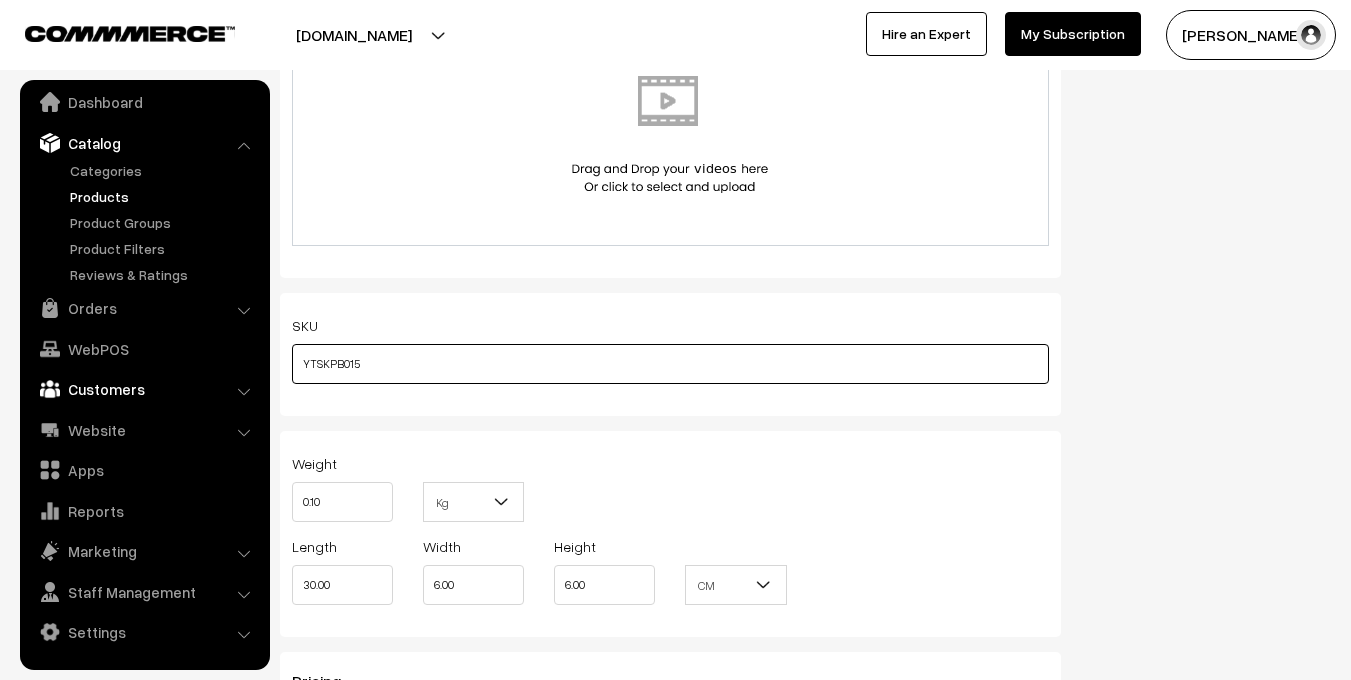 drag, startPoint x: 423, startPoint y: 371, endPoint x: 243, endPoint y: 371, distance: 180 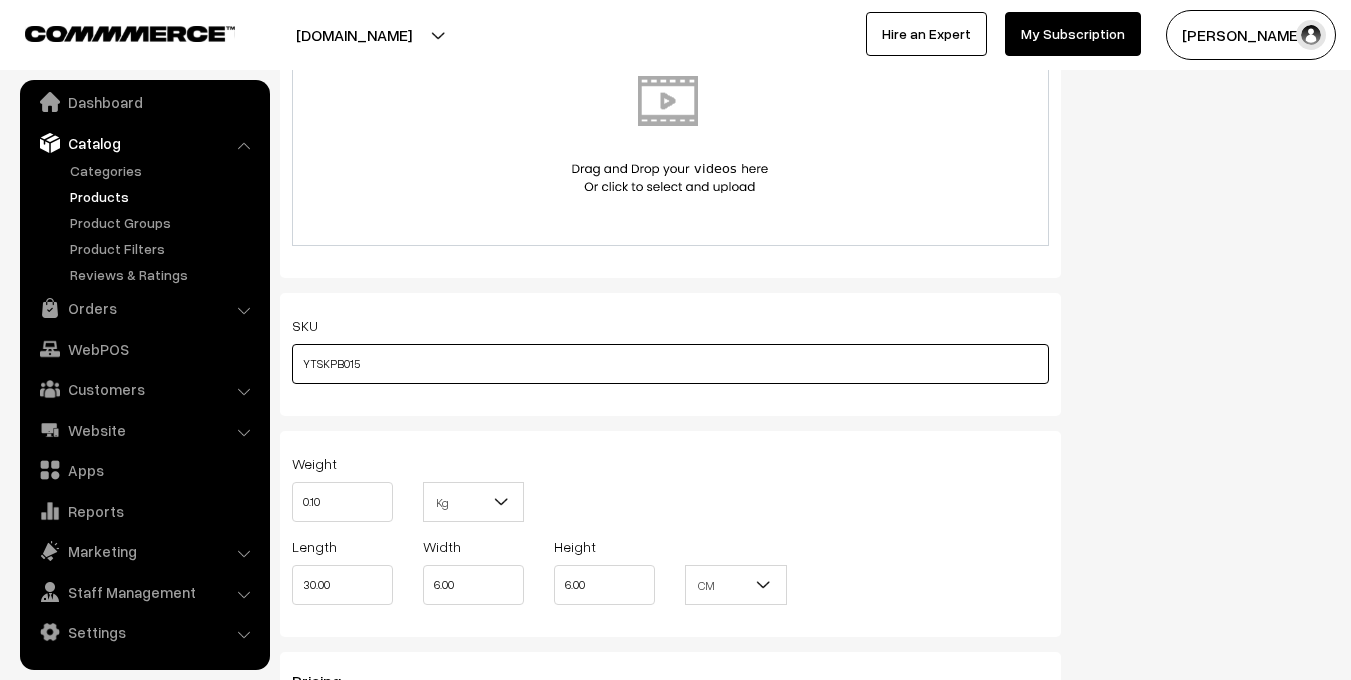 paste on "Physics Experiment Apparatus" 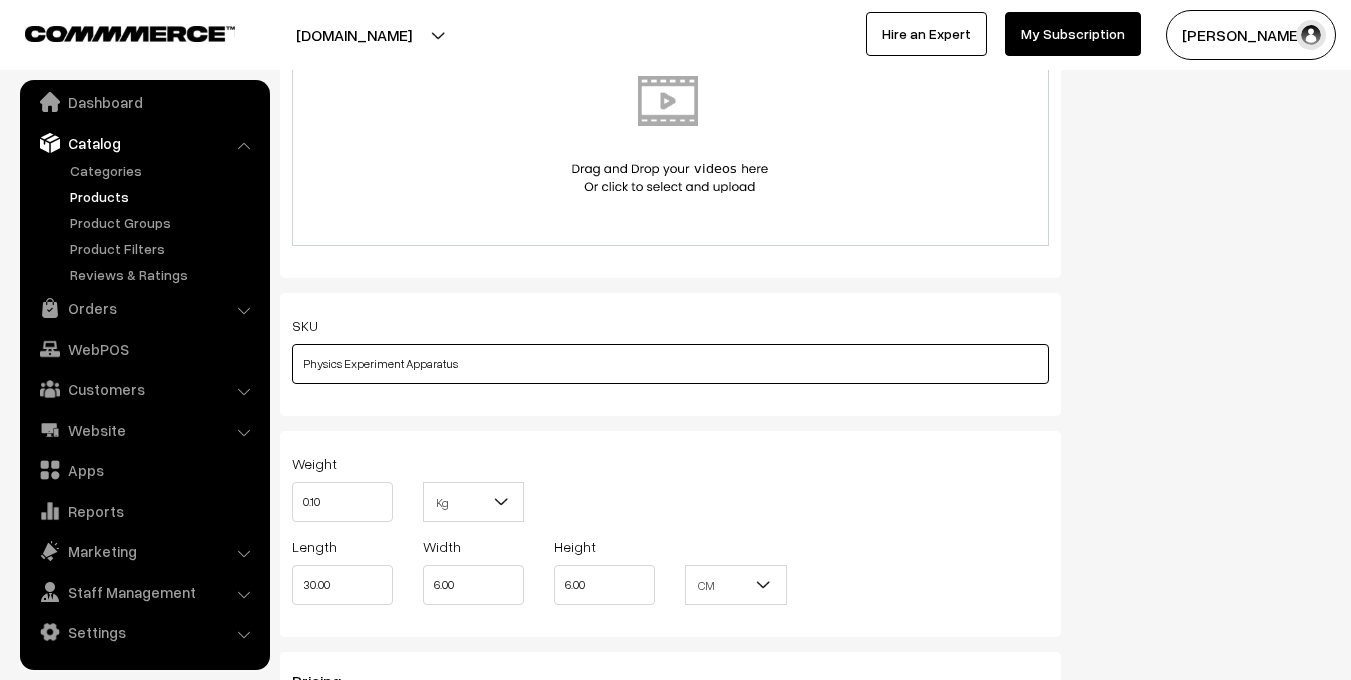 type on "YTSKPB015" 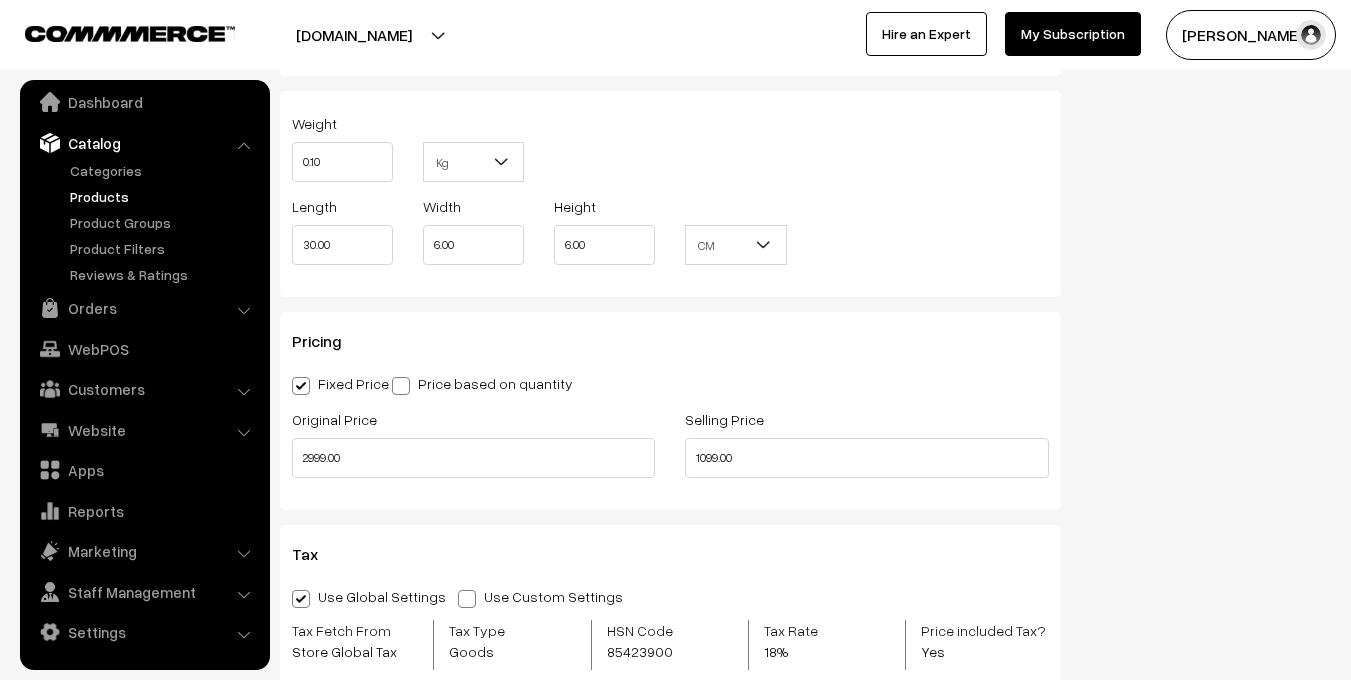 scroll, scrollTop: 1532, scrollLeft: 0, axis: vertical 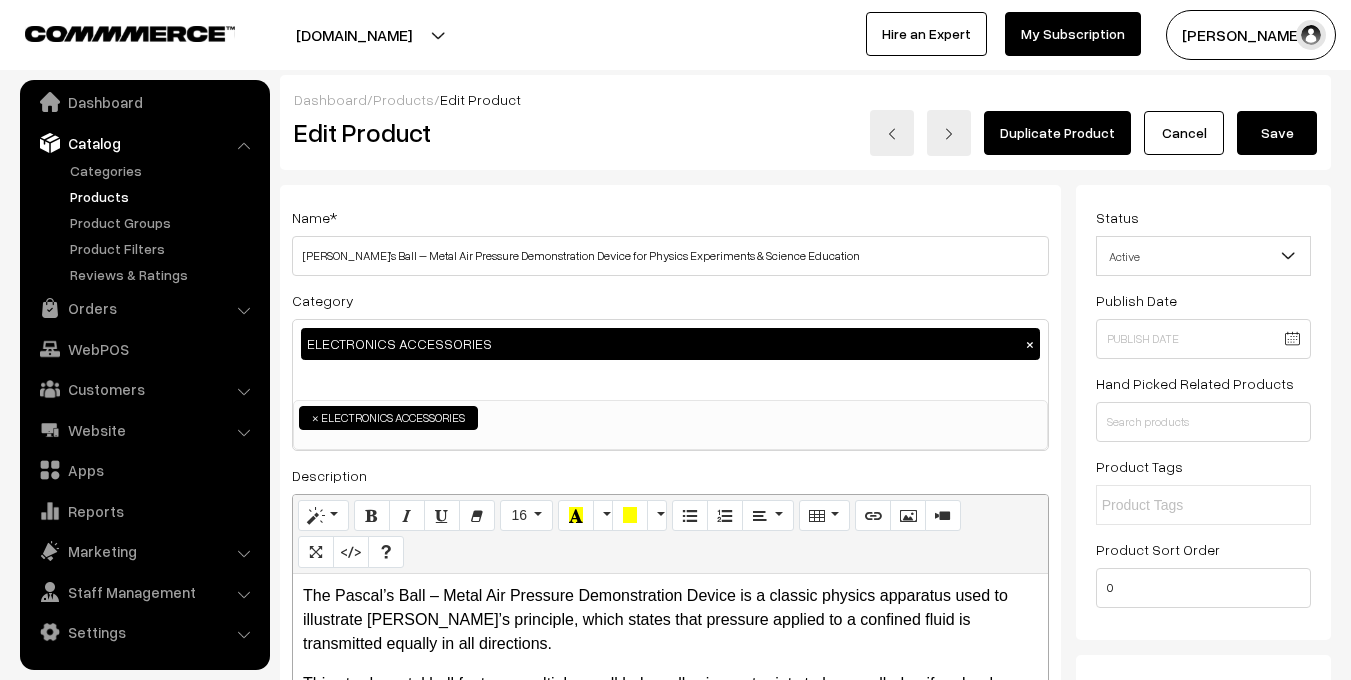 click on "Save" at bounding box center [1277, 133] 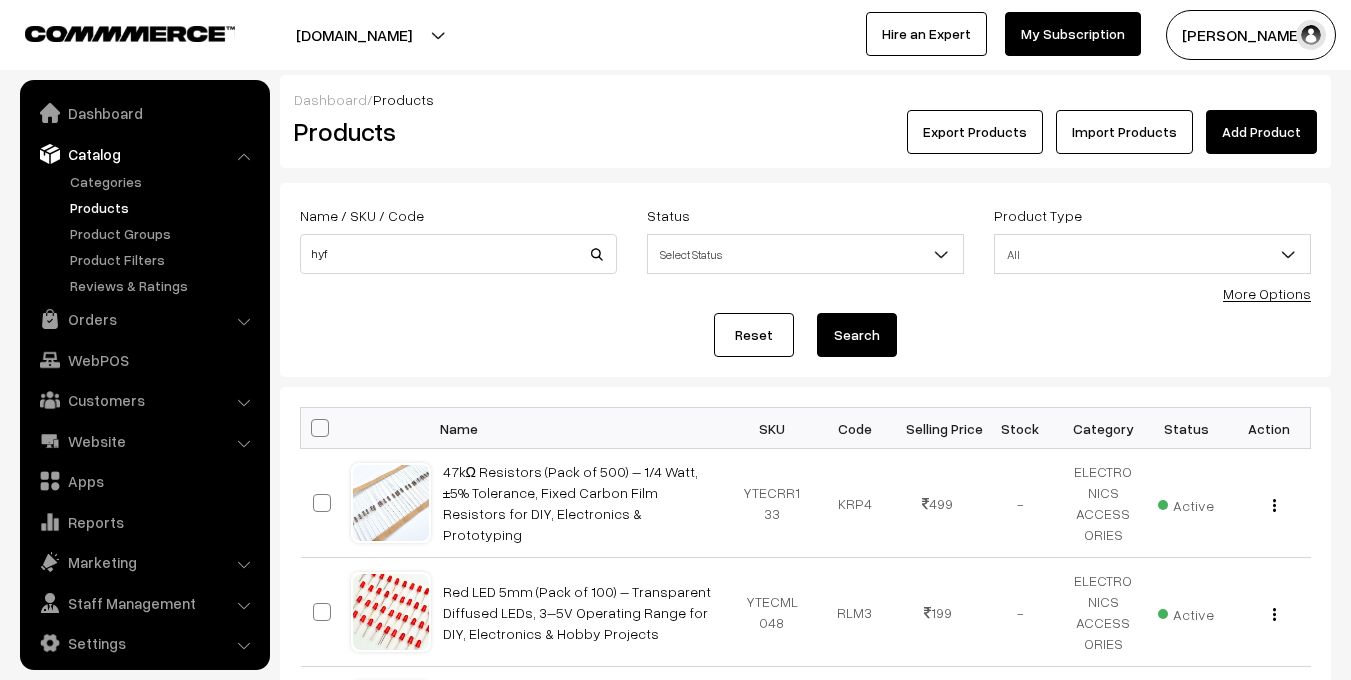 scroll, scrollTop: 0, scrollLeft: 0, axis: both 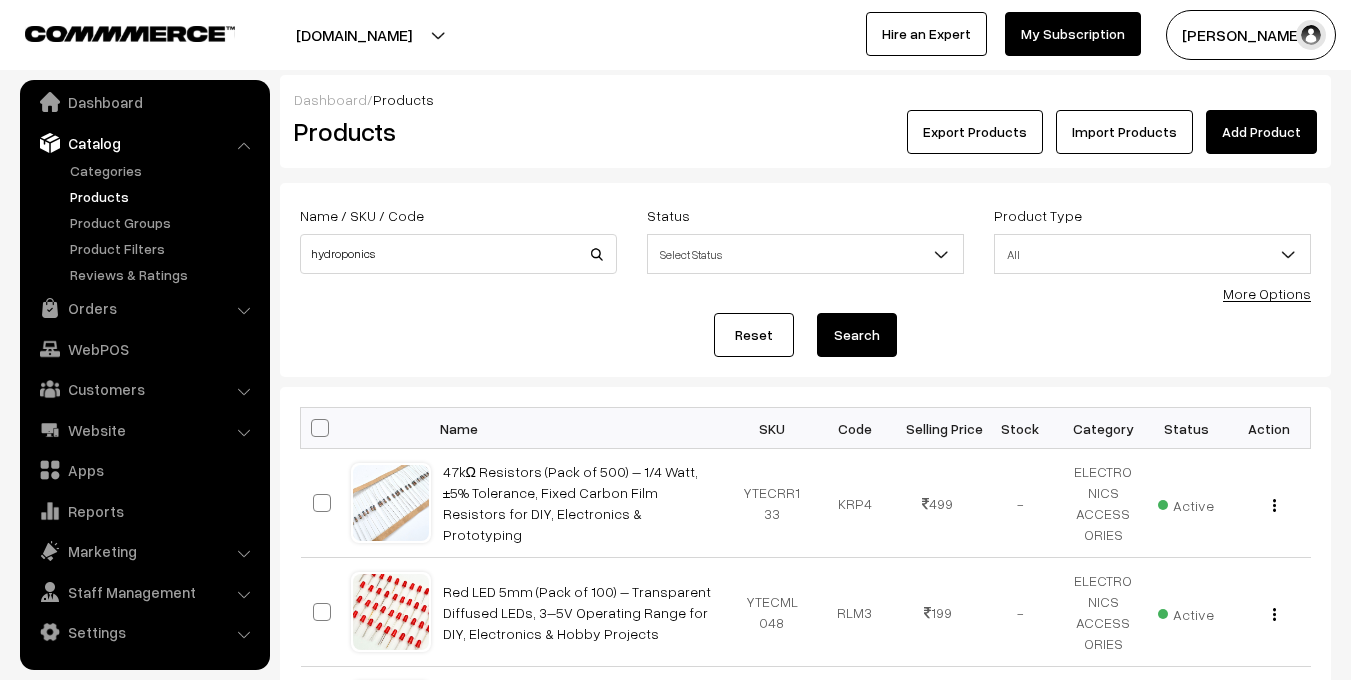 type on "hydroponics" 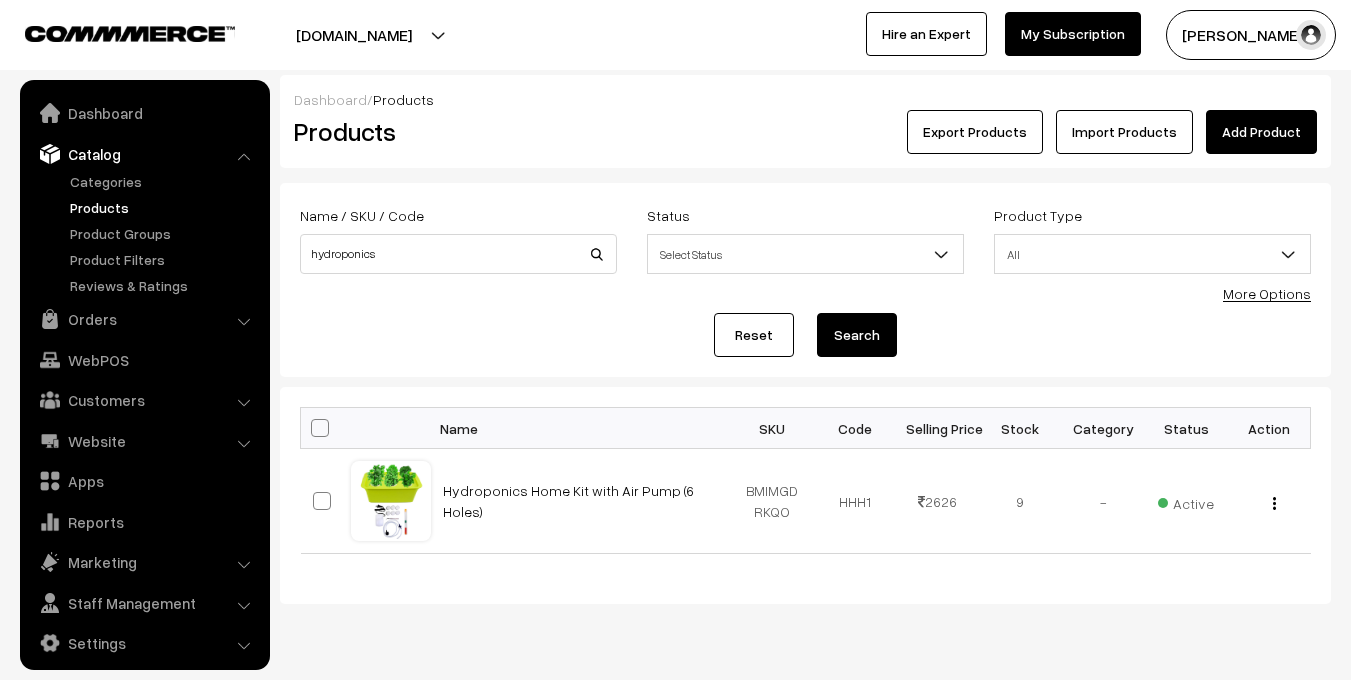 scroll, scrollTop: 0, scrollLeft: 0, axis: both 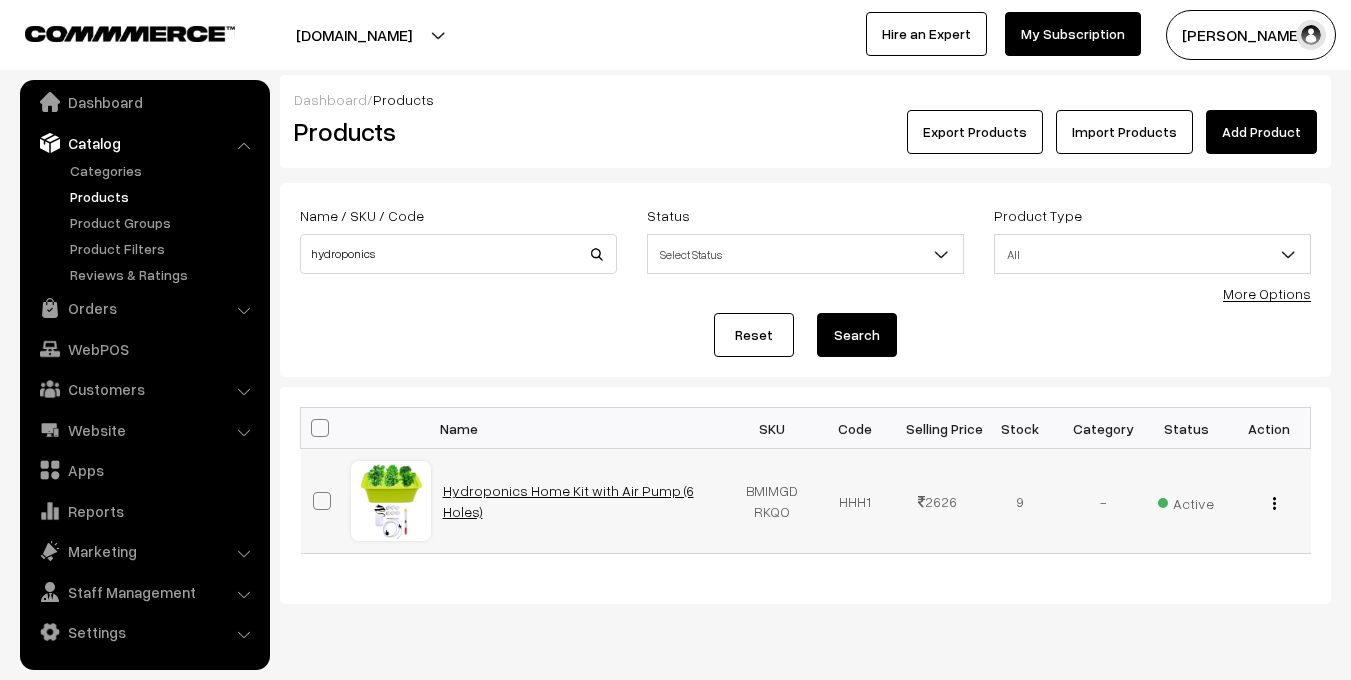 click on "Hydroponics Home Kit with Air Pump (6 Holes)" at bounding box center (568, 501) 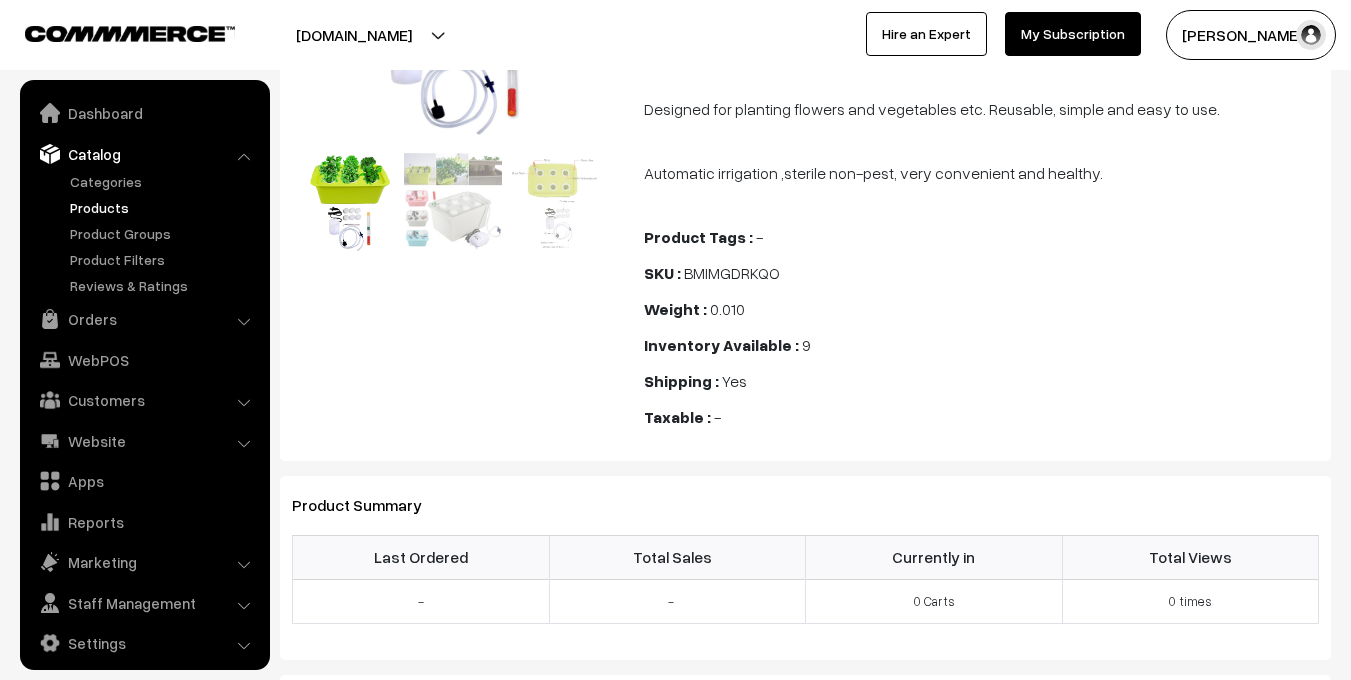scroll, scrollTop: 608, scrollLeft: 0, axis: vertical 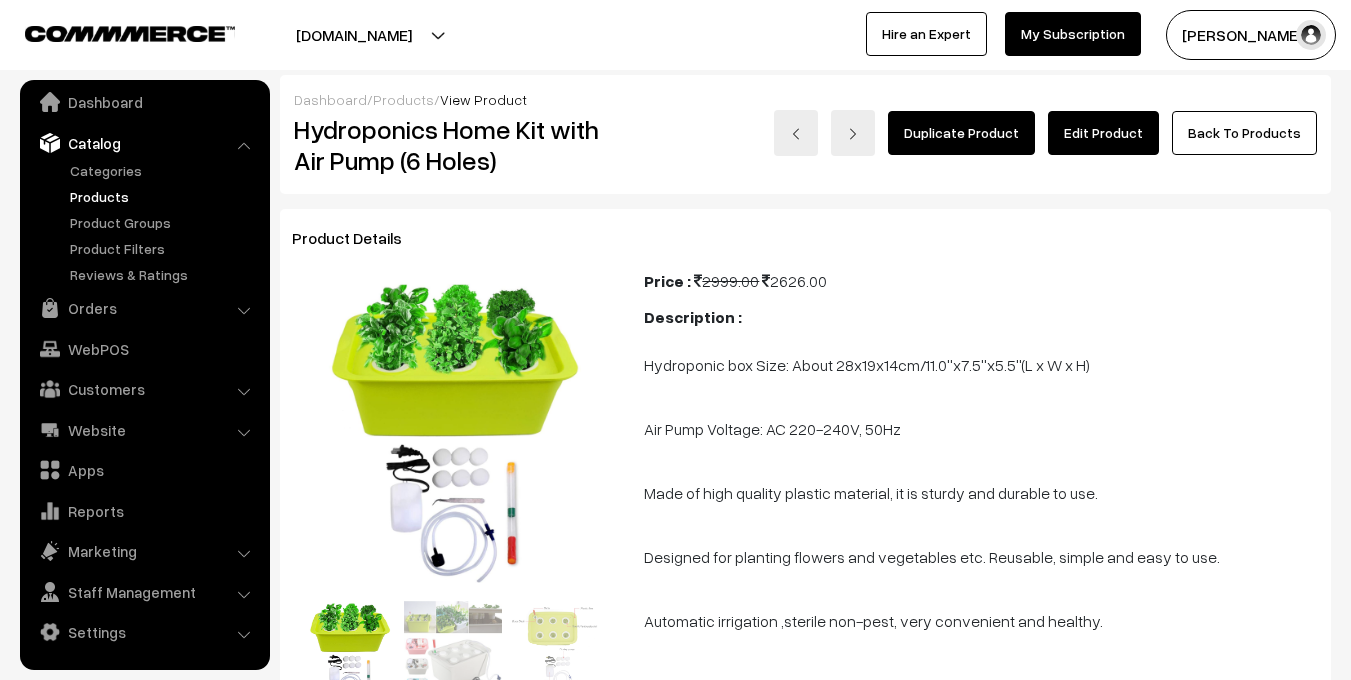 click on "Edit Product" at bounding box center [1103, 133] 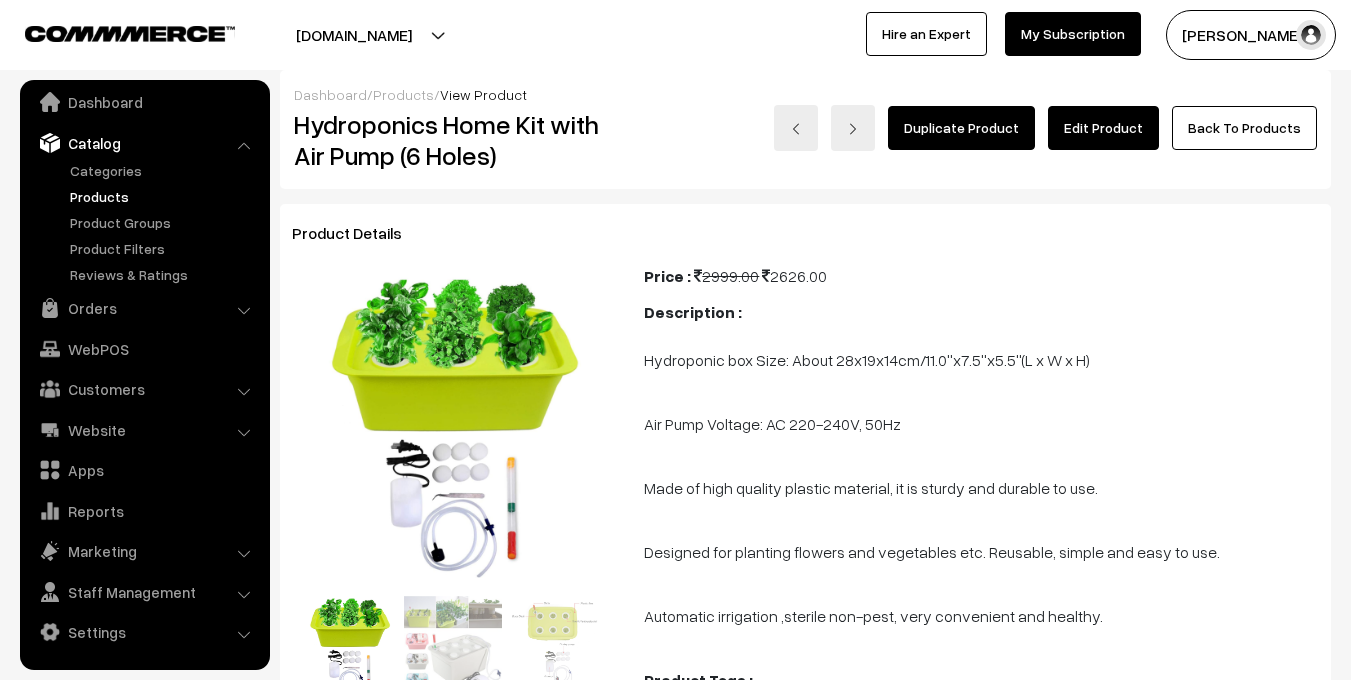 scroll, scrollTop: 41, scrollLeft: 0, axis: vertical 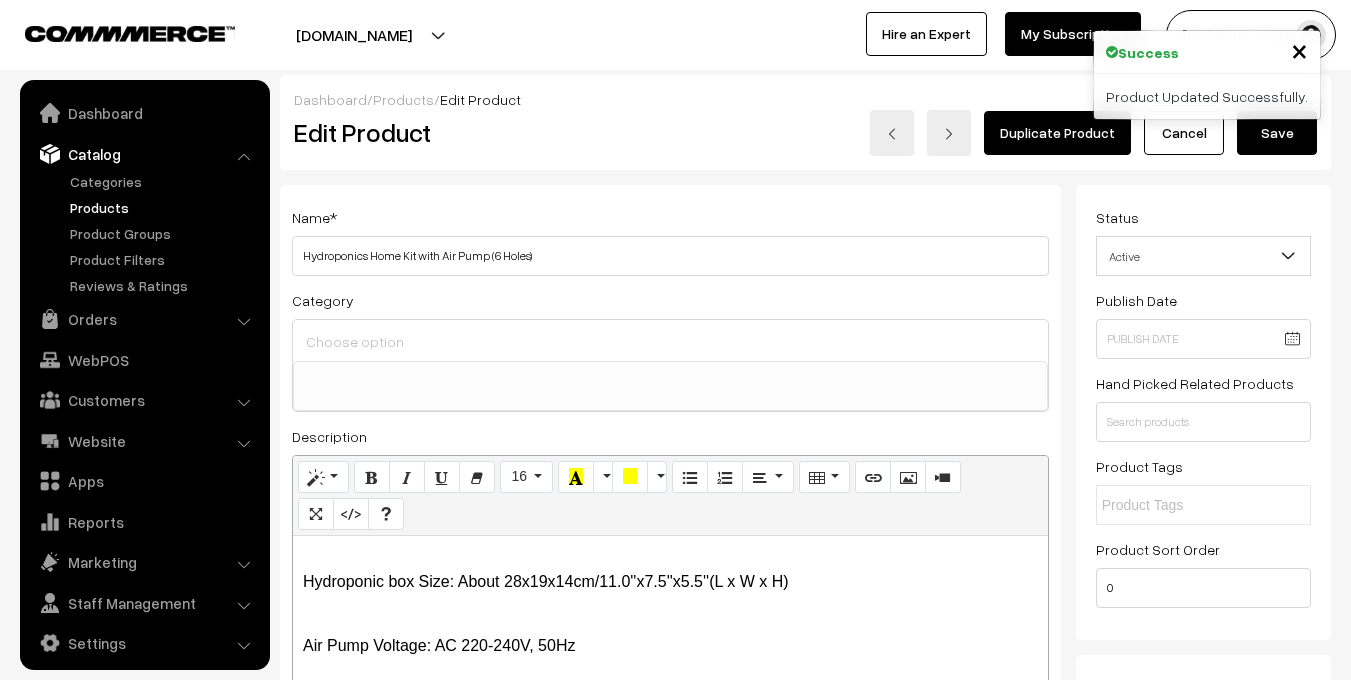 select 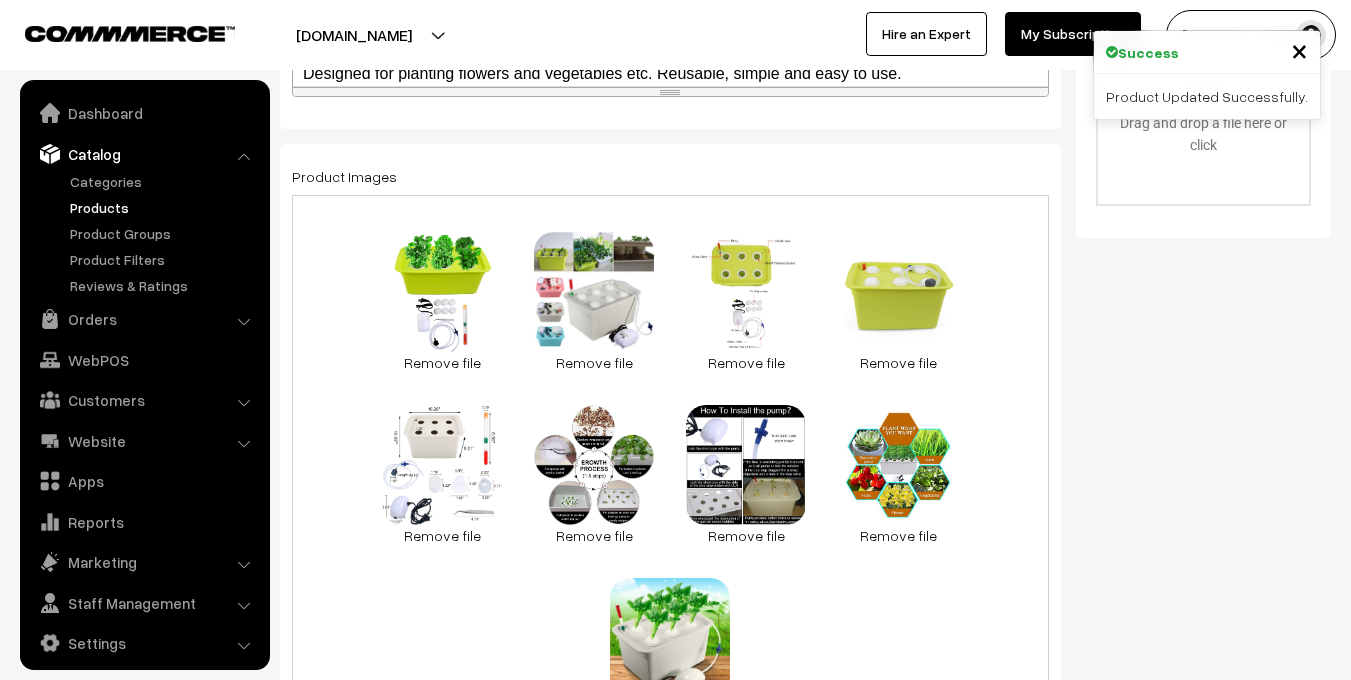 scroll, scrollTop: 905, scrollLeft: 0, axis: vertical 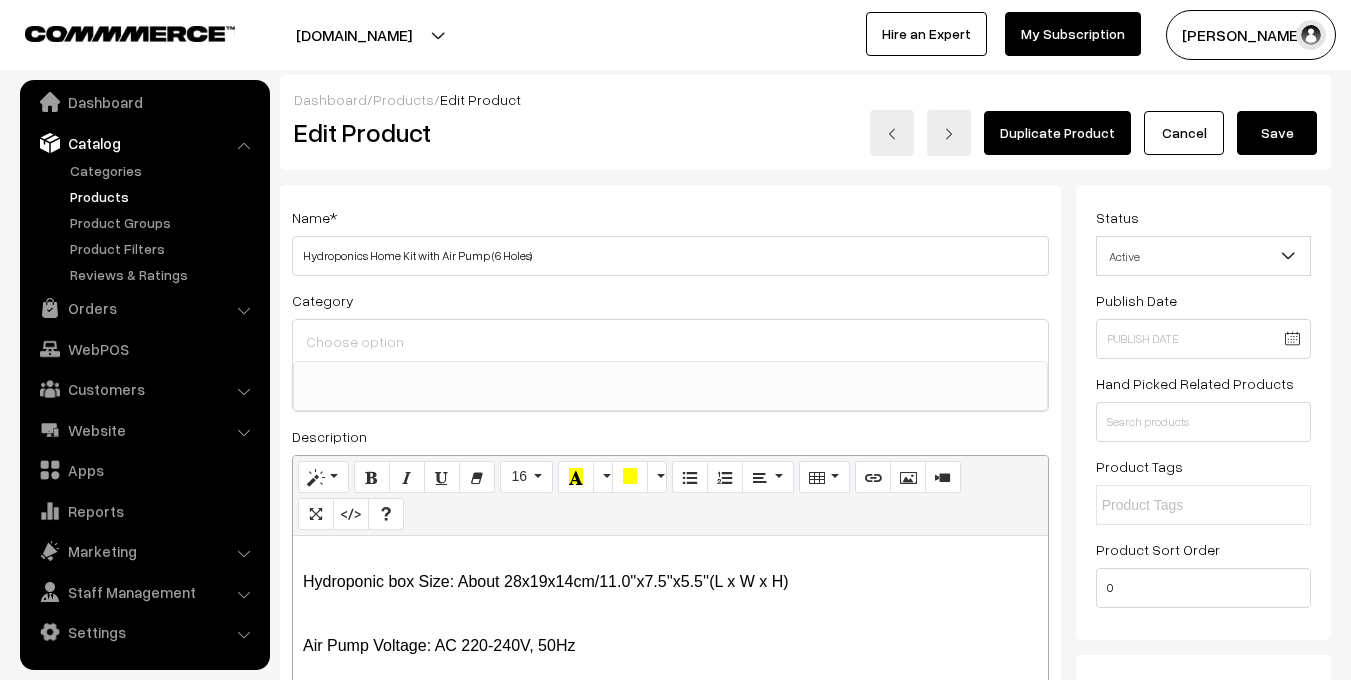 click on "Adjust
Set" at bounding box center (370, 333) 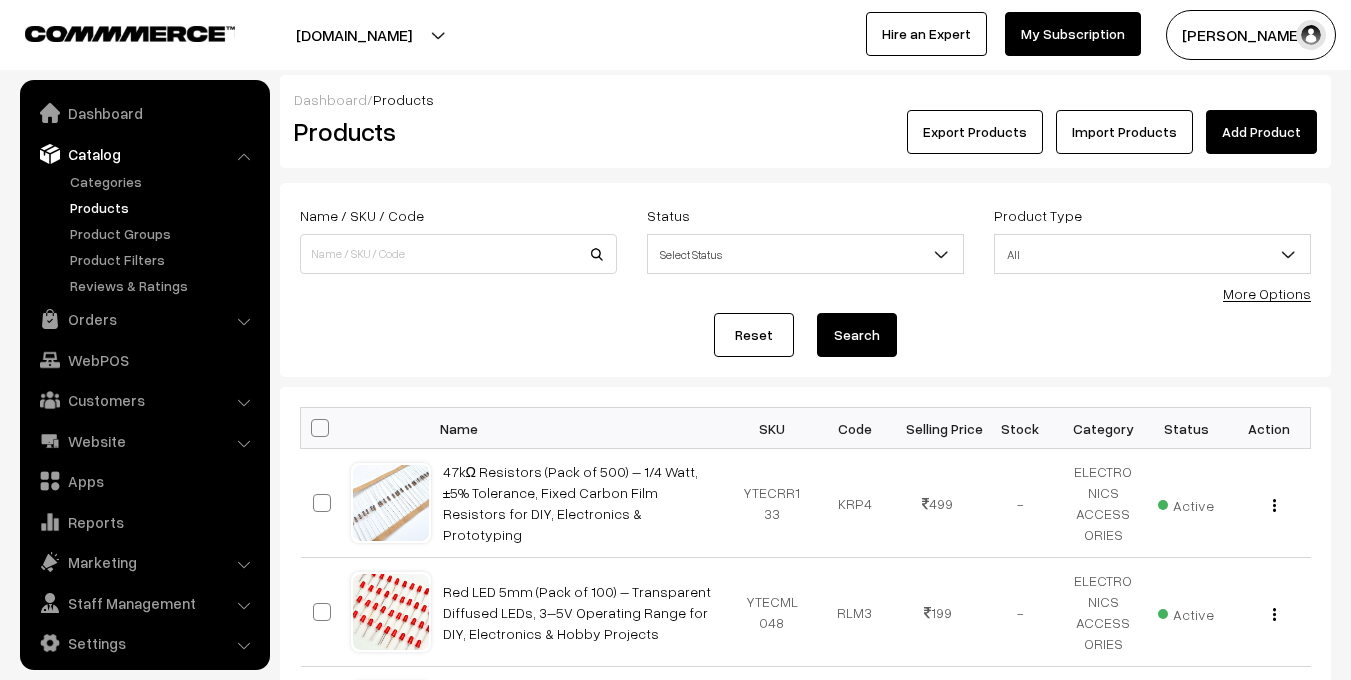 scroll, scrollTop: 0, scrollLeft: 0, axis: both 